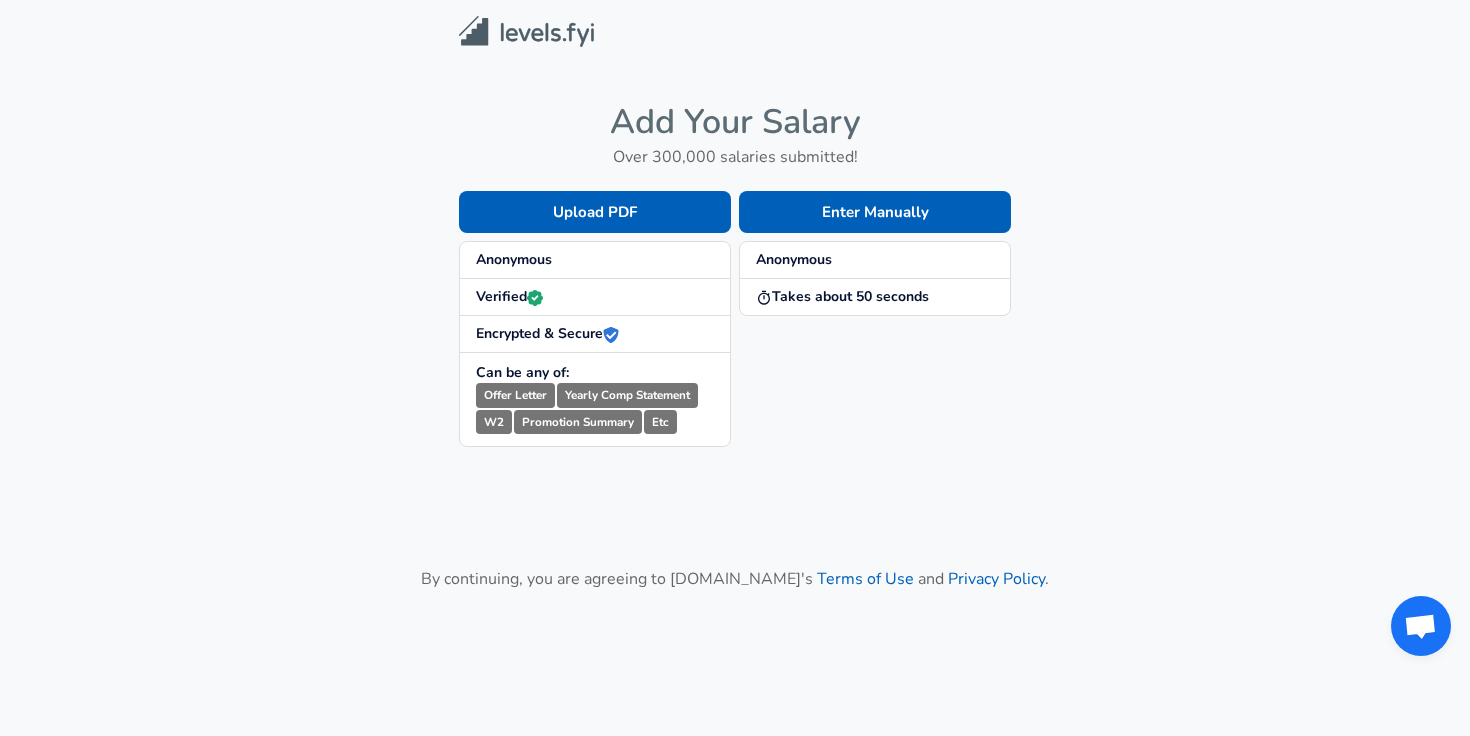 scroll, scrollTop: 0, scrollLeft: 0, axis: both 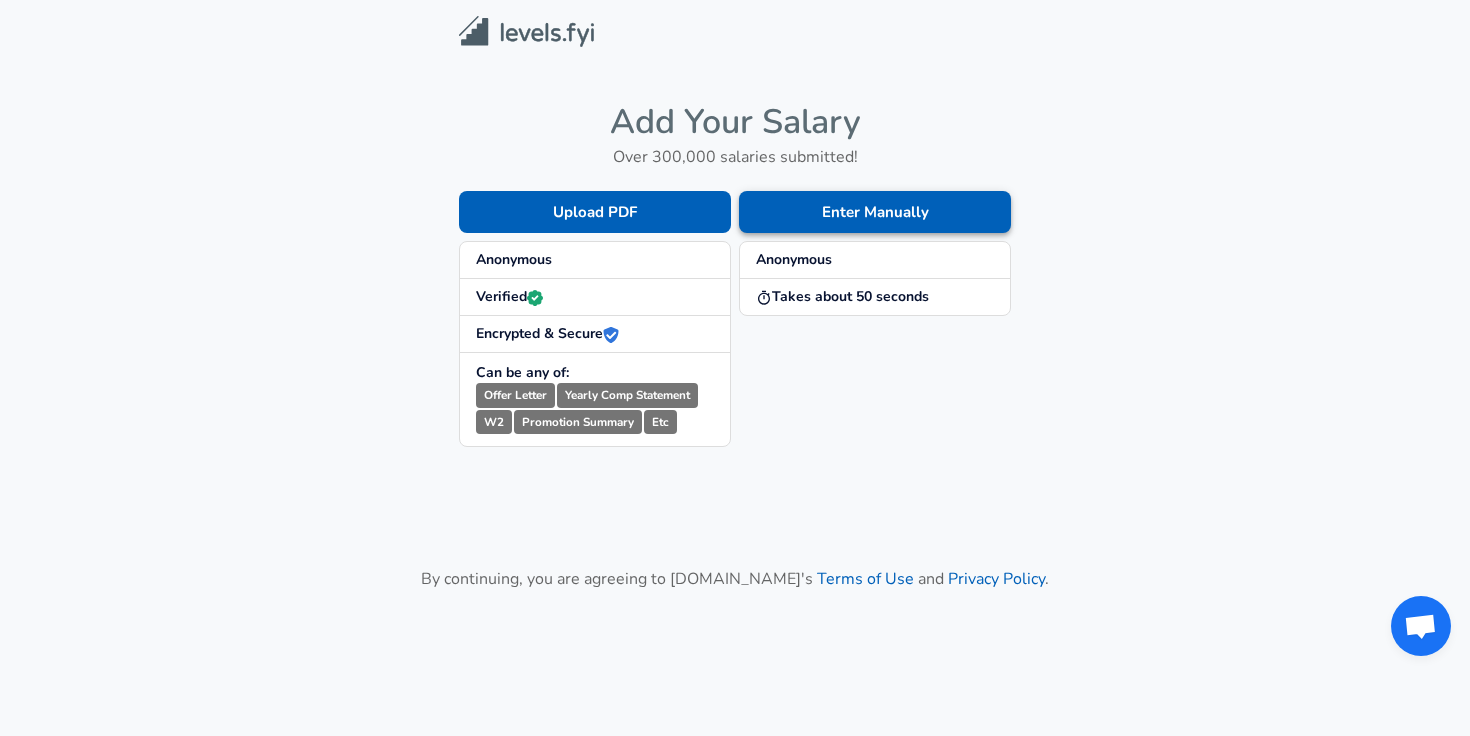 click on "Enter Manually" at bounding box center [875, 212] 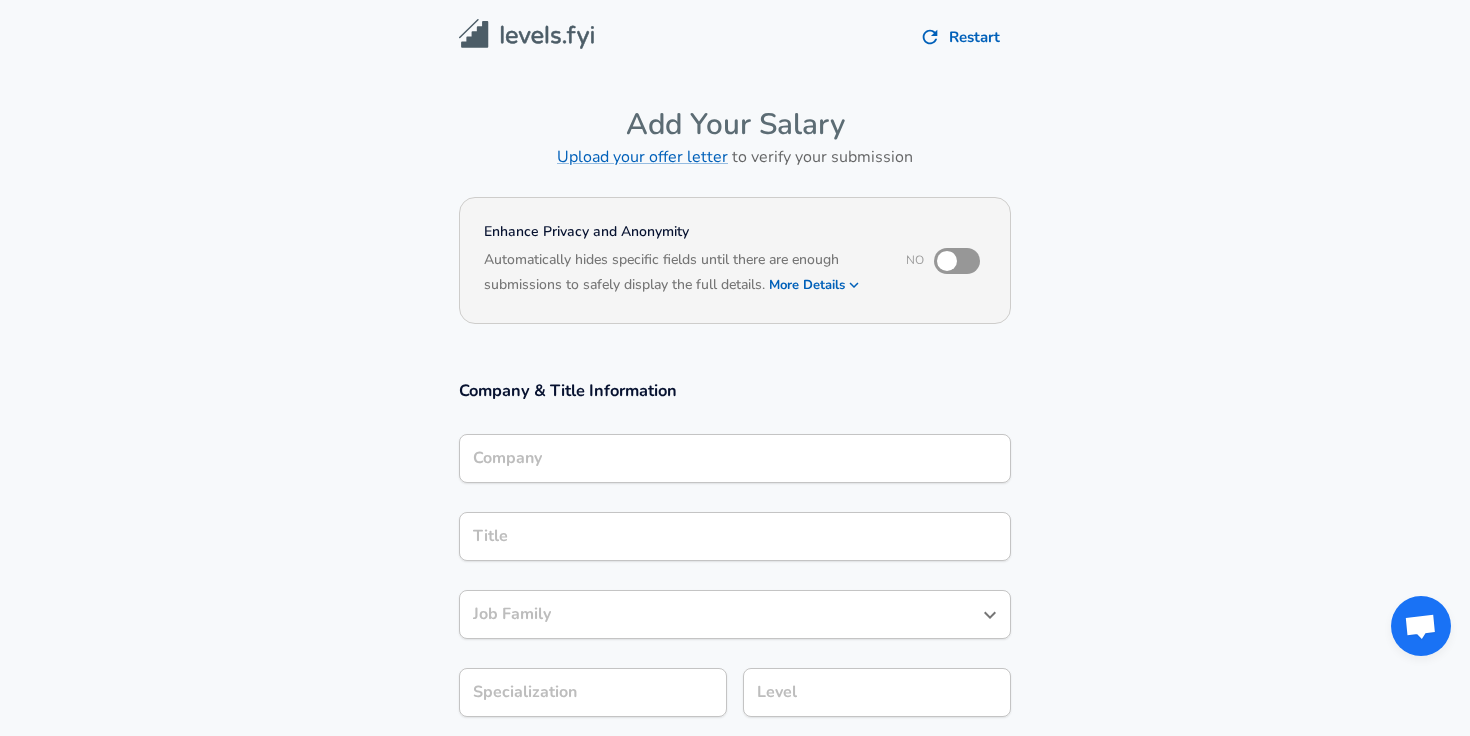 click on "Company" at bounding box center [735, 458] 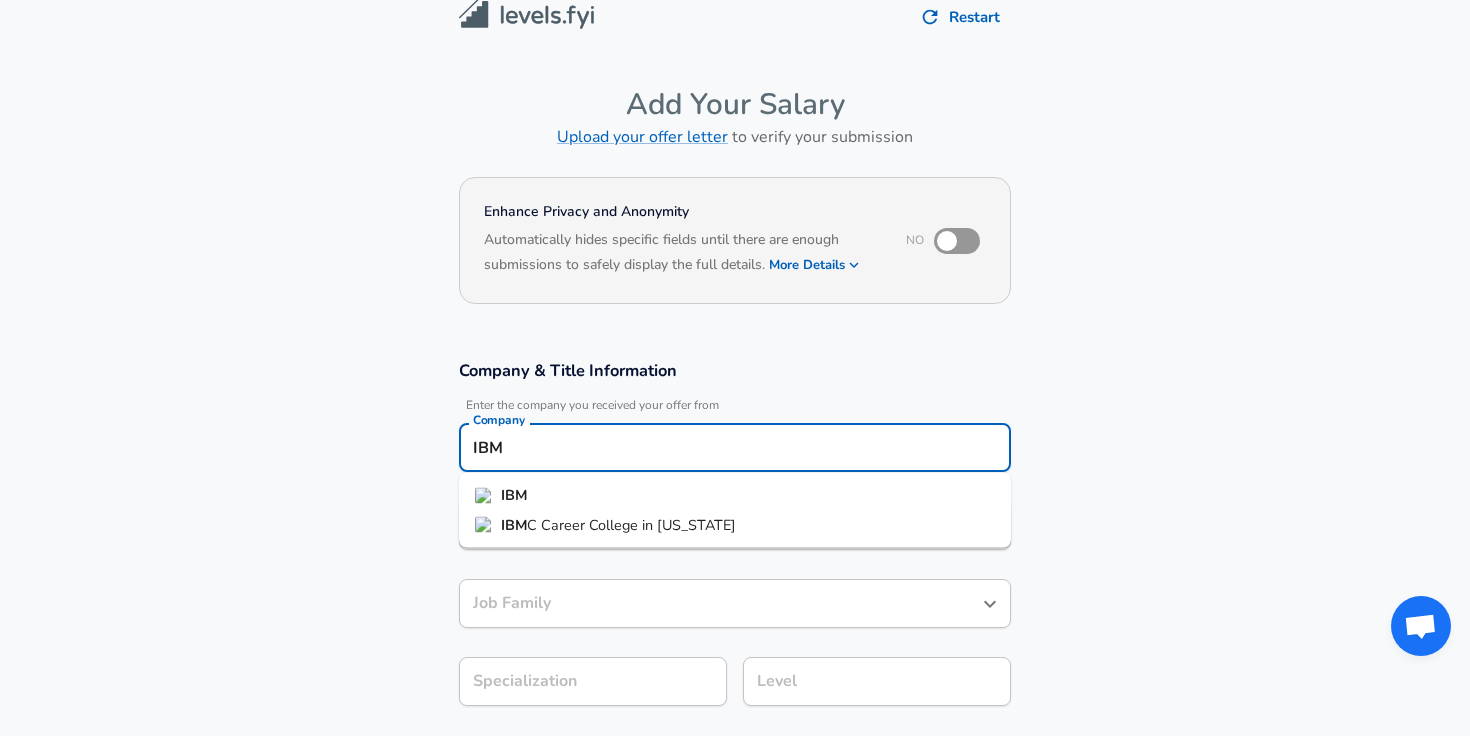 click on "IBM" at bounding box center (735, 496) 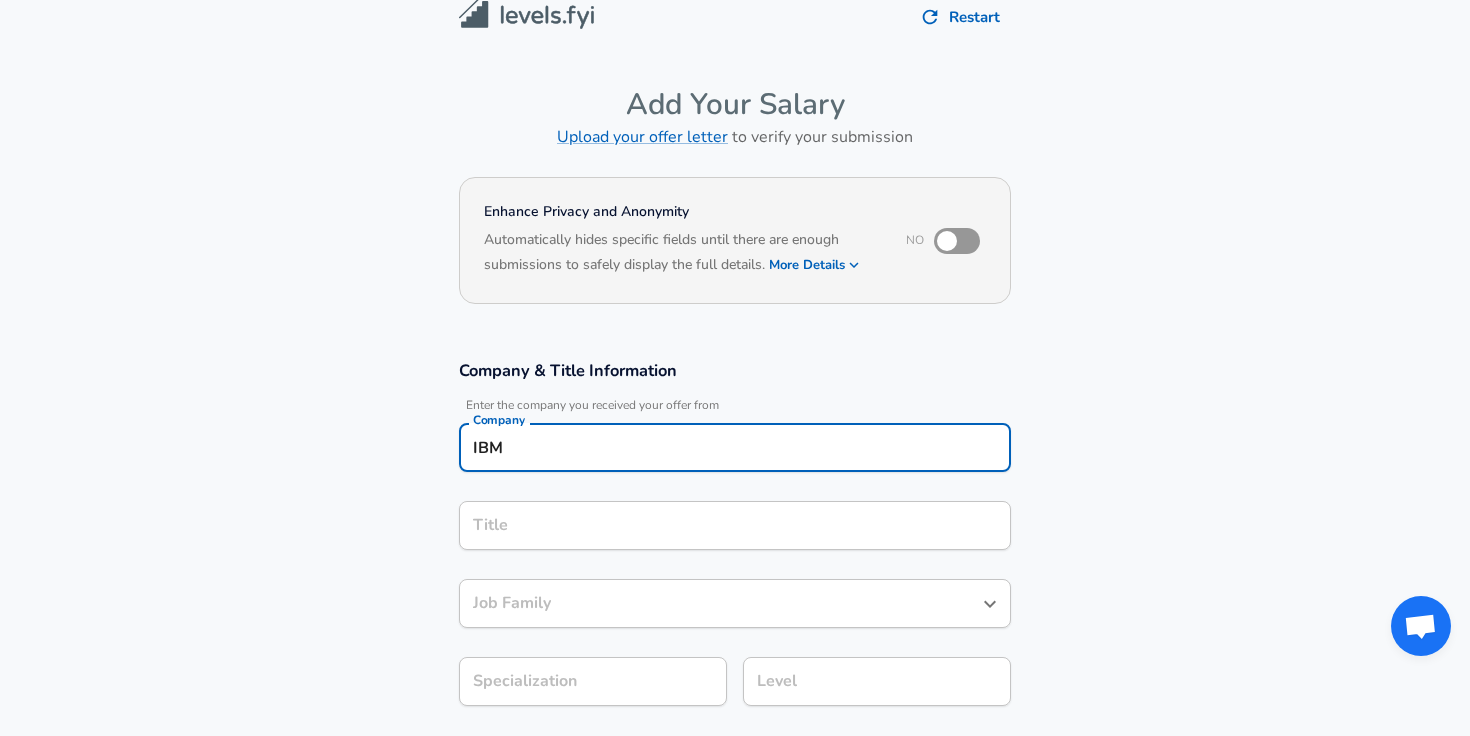 type on "IBM" 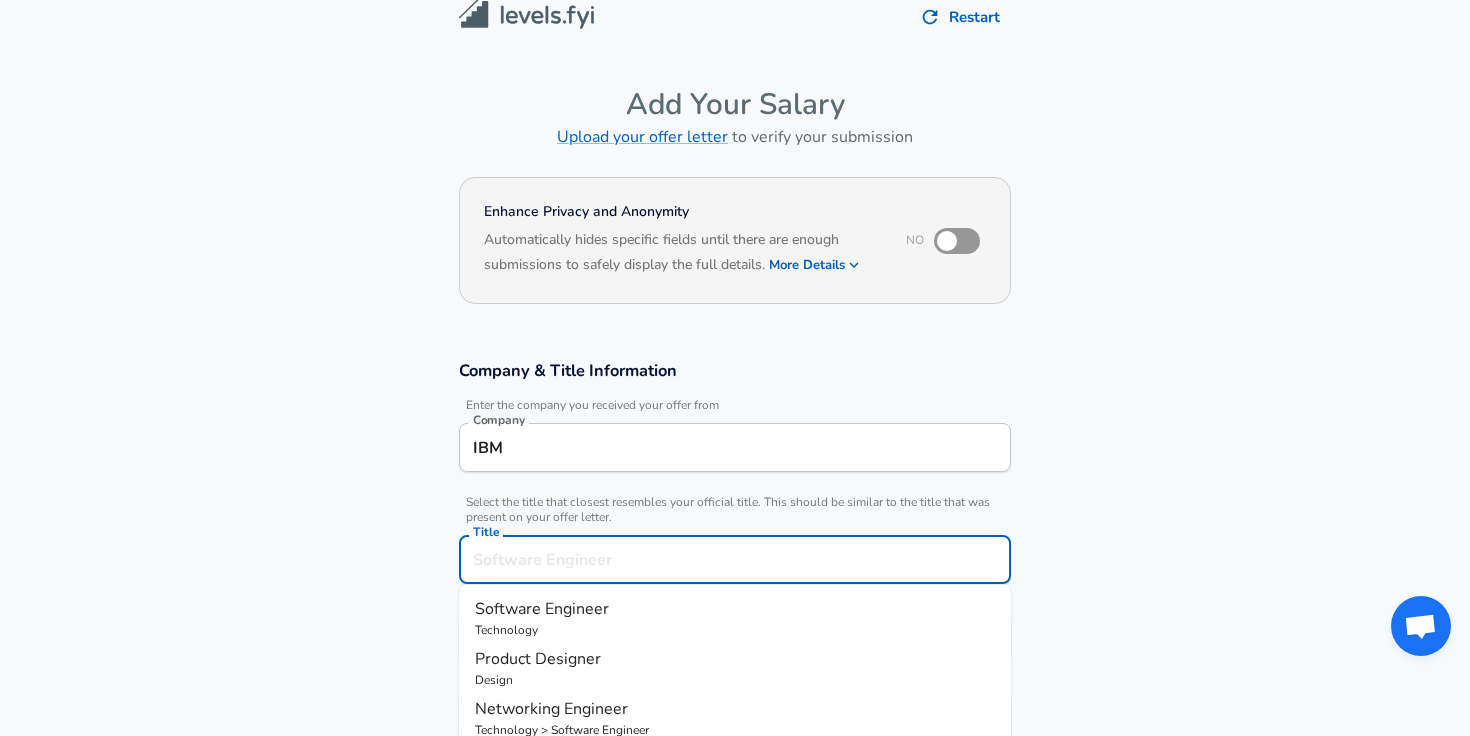 scroll, scrollTop: 60, scrollLeft: 0, axis: vertical 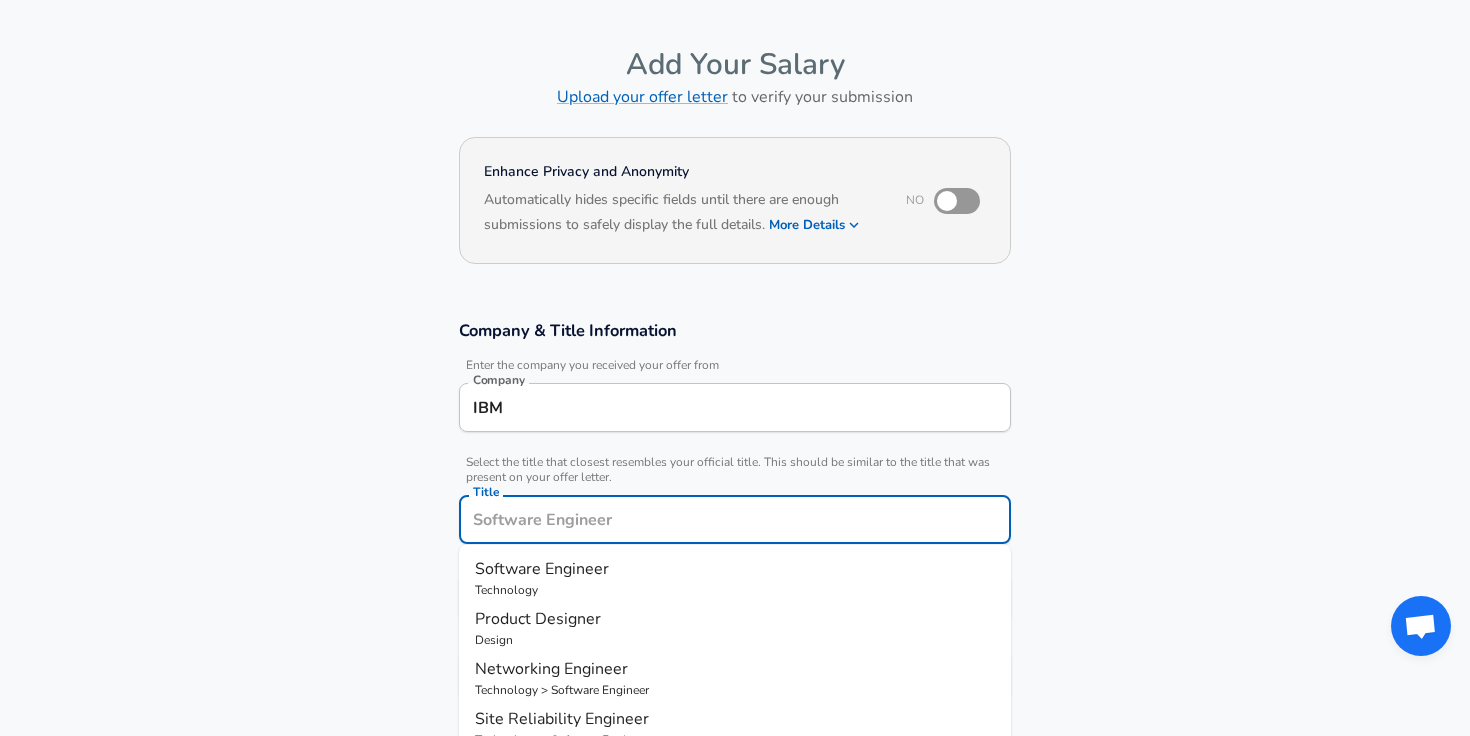 click on "Technology" at bounding box center [735, 590] 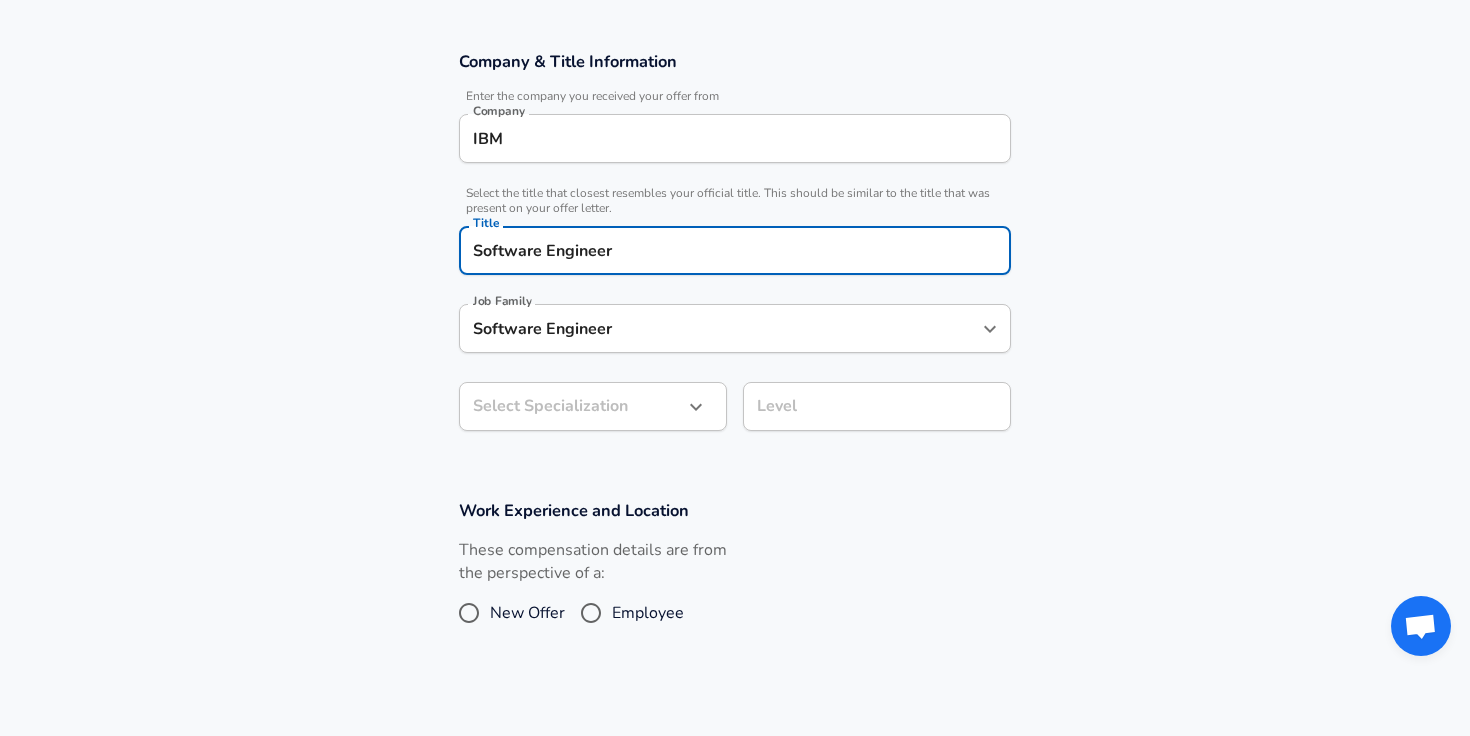 click on "Restart Add Your Salary Upload your offer letter   to verify your submission Enhance Privacy and Anonymity No Automatically hides specific fields until there are enough submissions to safely display the full details.   More Details Based on your submission and the data points that we have already collected, we will automatically hide and anonymize specific fields if there aren't enough data points to remain sufficiently anonymous. Company & Title Information   Enter the company you received your offer from Company IBM Company   Select the title that closest resembles your official title. This should be similar to the title that was present on your offer letter. Title Software Engineer Title Job Family Software Engineer Job Family Select Specialization ​ Select Specialization Level Level Work Experience and Location These compensation details are from the perspective of a: New Offer Employee Submit Salary By continuing, you are agreeing to [DOMAIN_NAME][PERSON_NAME]'s   Terms of Use   and   Privacy Policy . © [DATE] -  [DATE]" at bounding box center (735, 39) 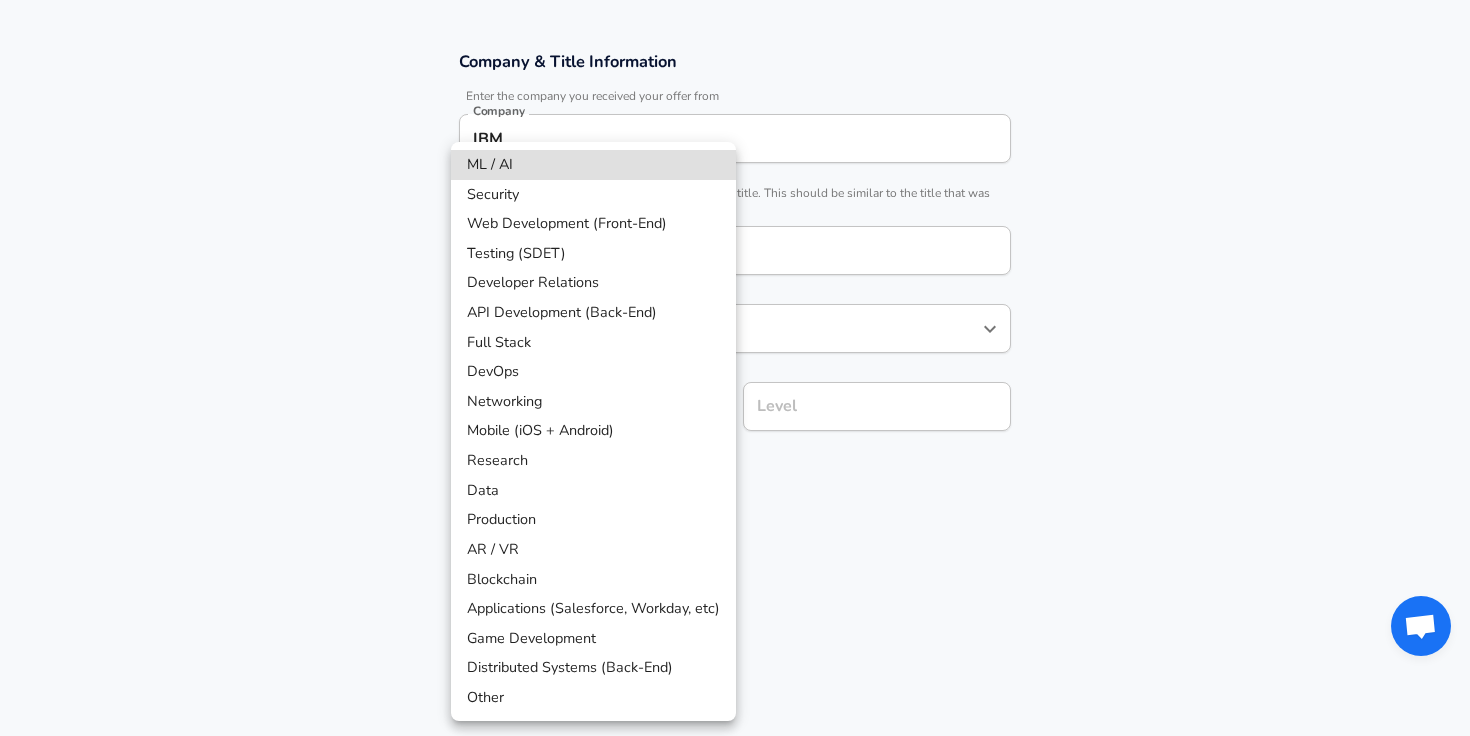 scroll, scrollTop: 389, scrollLeft: 0, axis: vertical 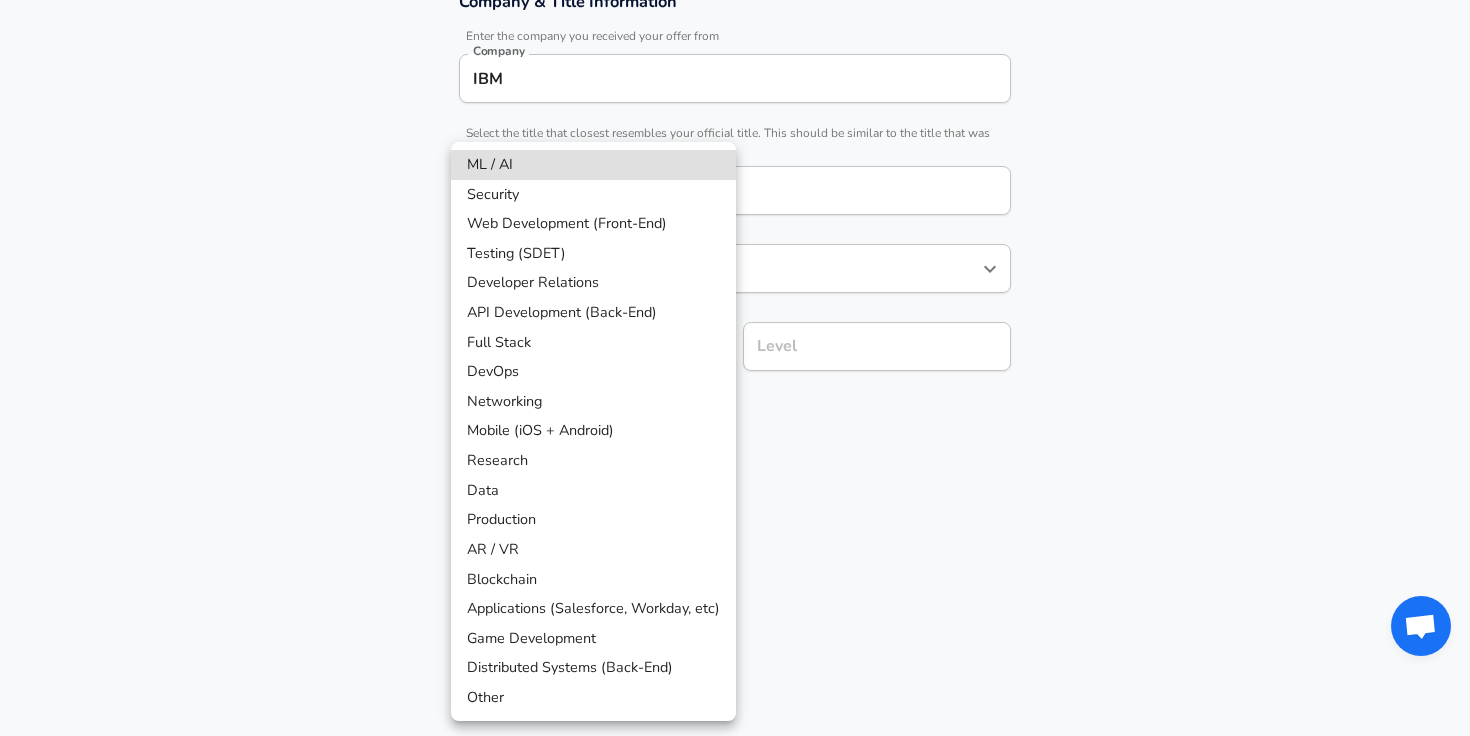 click on "API Development (Back-End)" at bounding box center (593, 313) 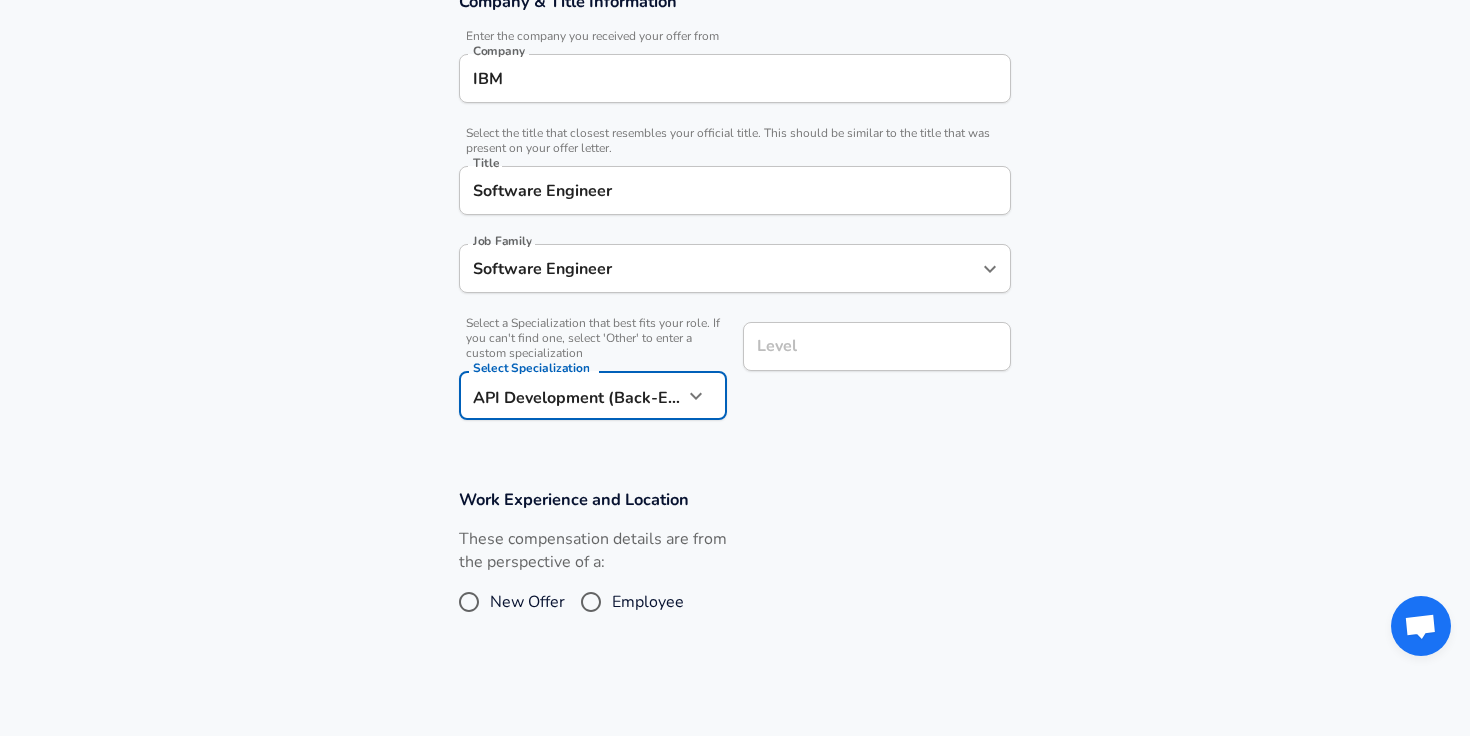 click on "Level" at bounding box center (877, 346) 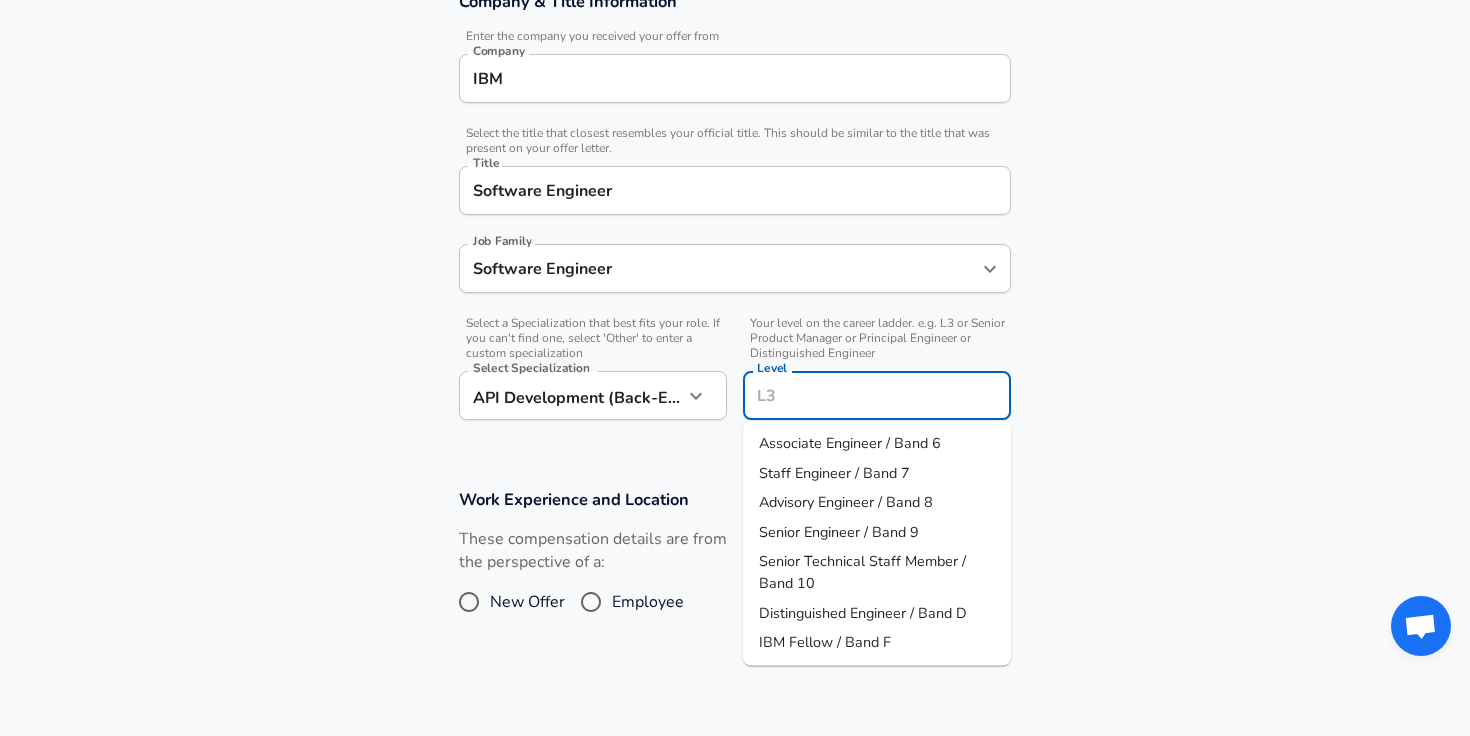 scroll, scrollTop: 429, scrollLeft: 0, axis: vertical 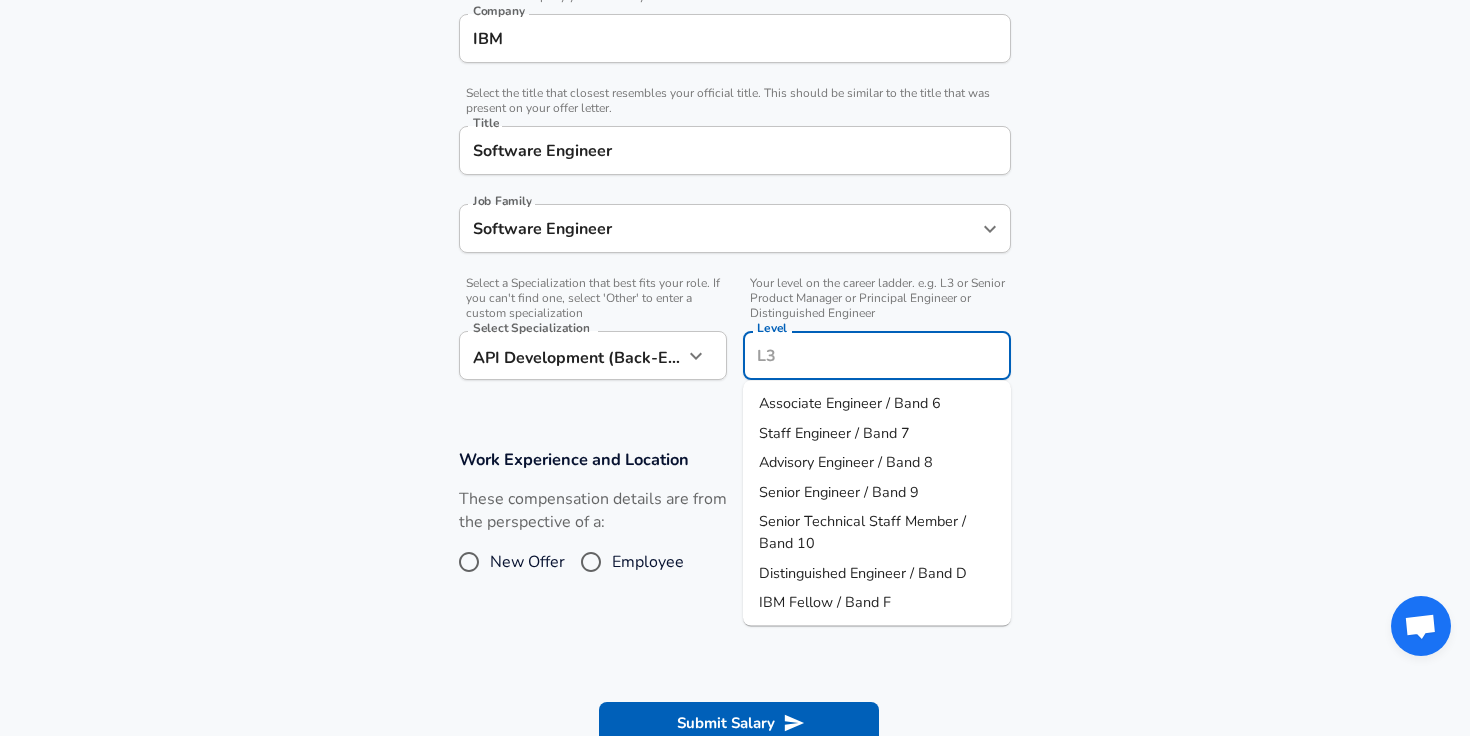 click on "Staff Engineer / Band 7" at bounding box center (834, 432) 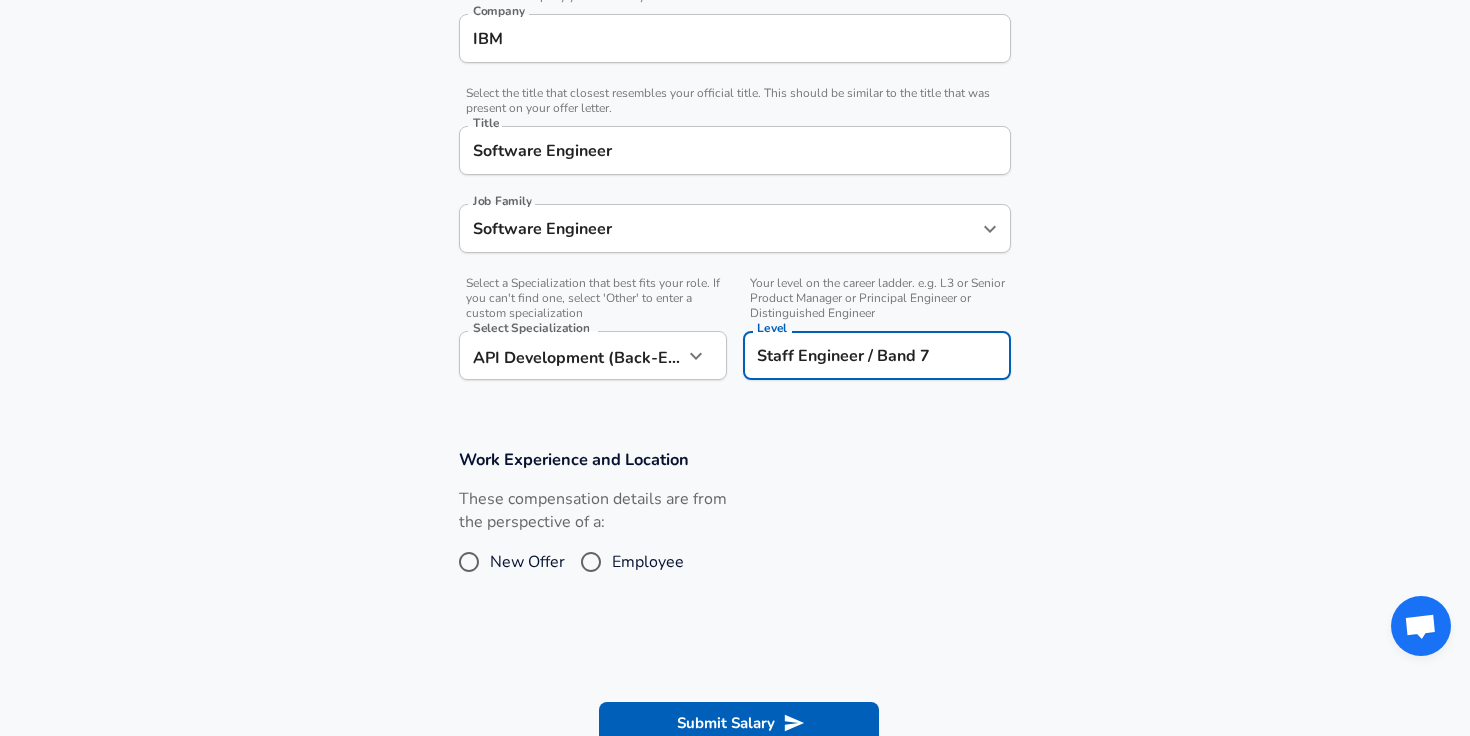 click on "Employee" at bounding box center [591, 562] 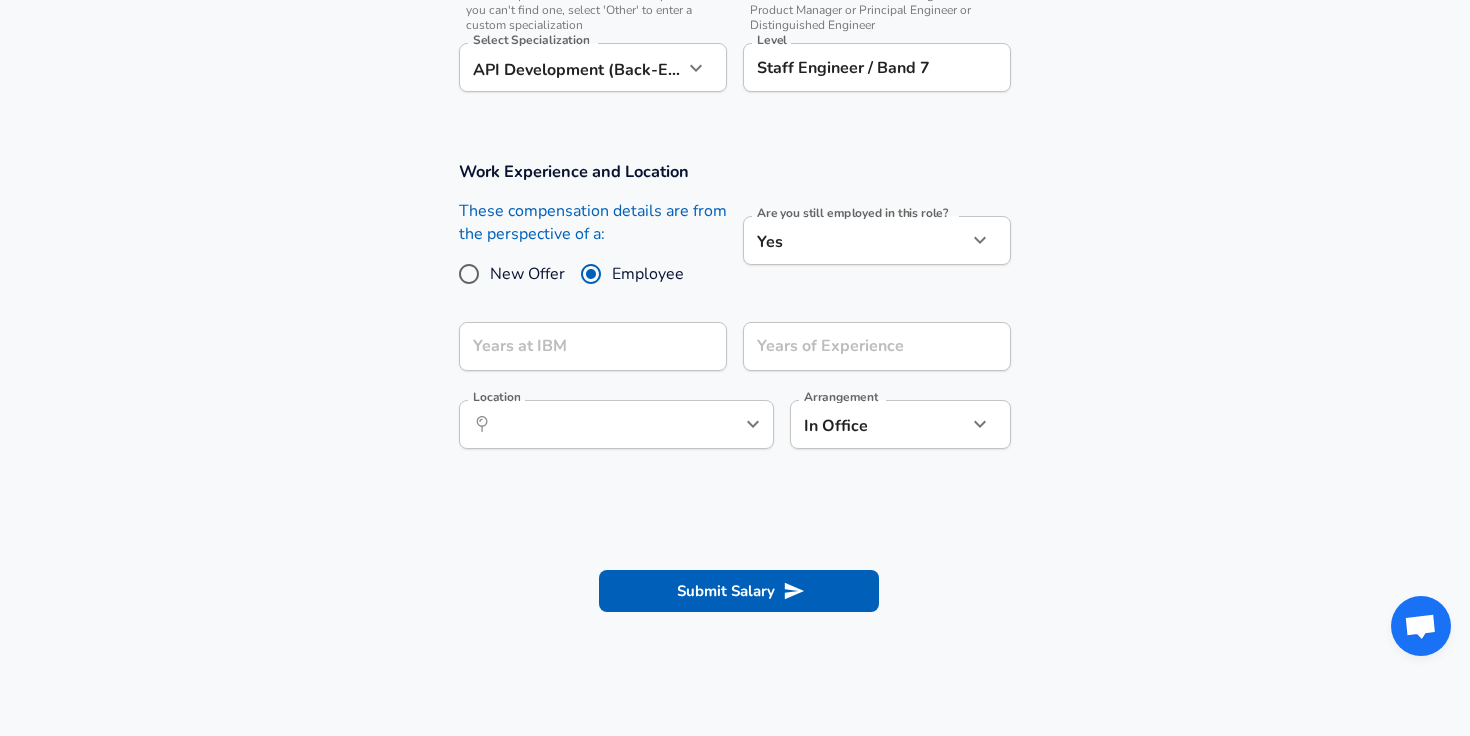 scroll, scrollTop: 719, scrollLeft: 0, axis: vertical 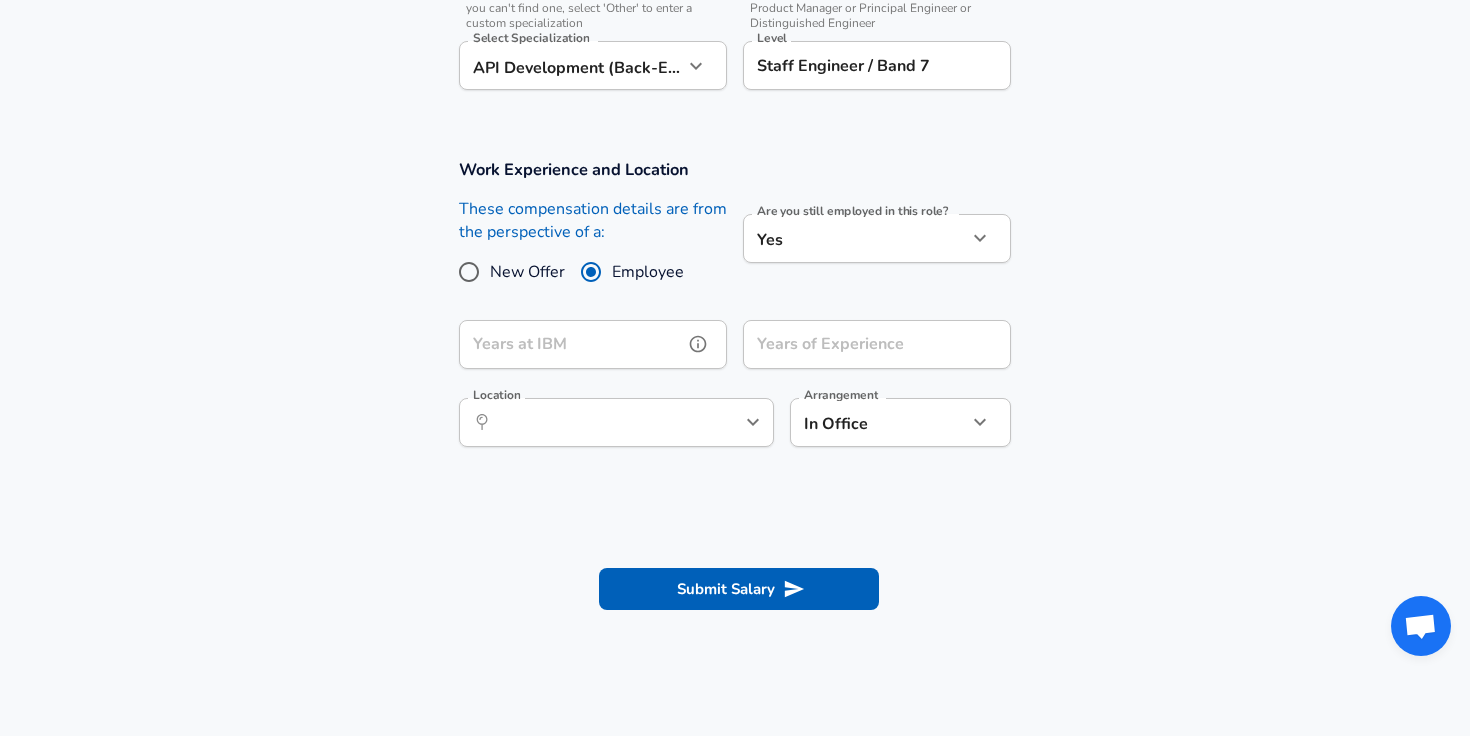 click on "Years at IBM" at bounding box center (571, 344) 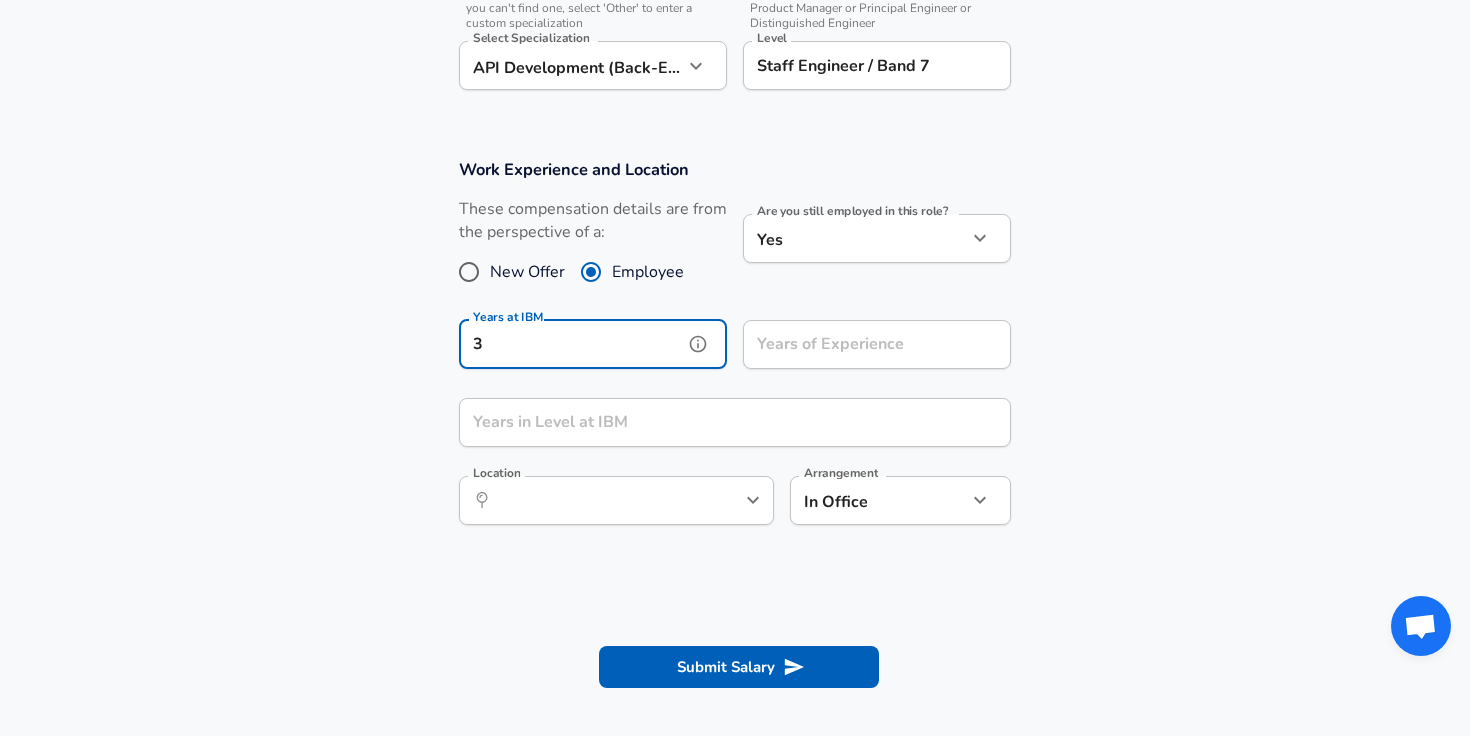type on "3" 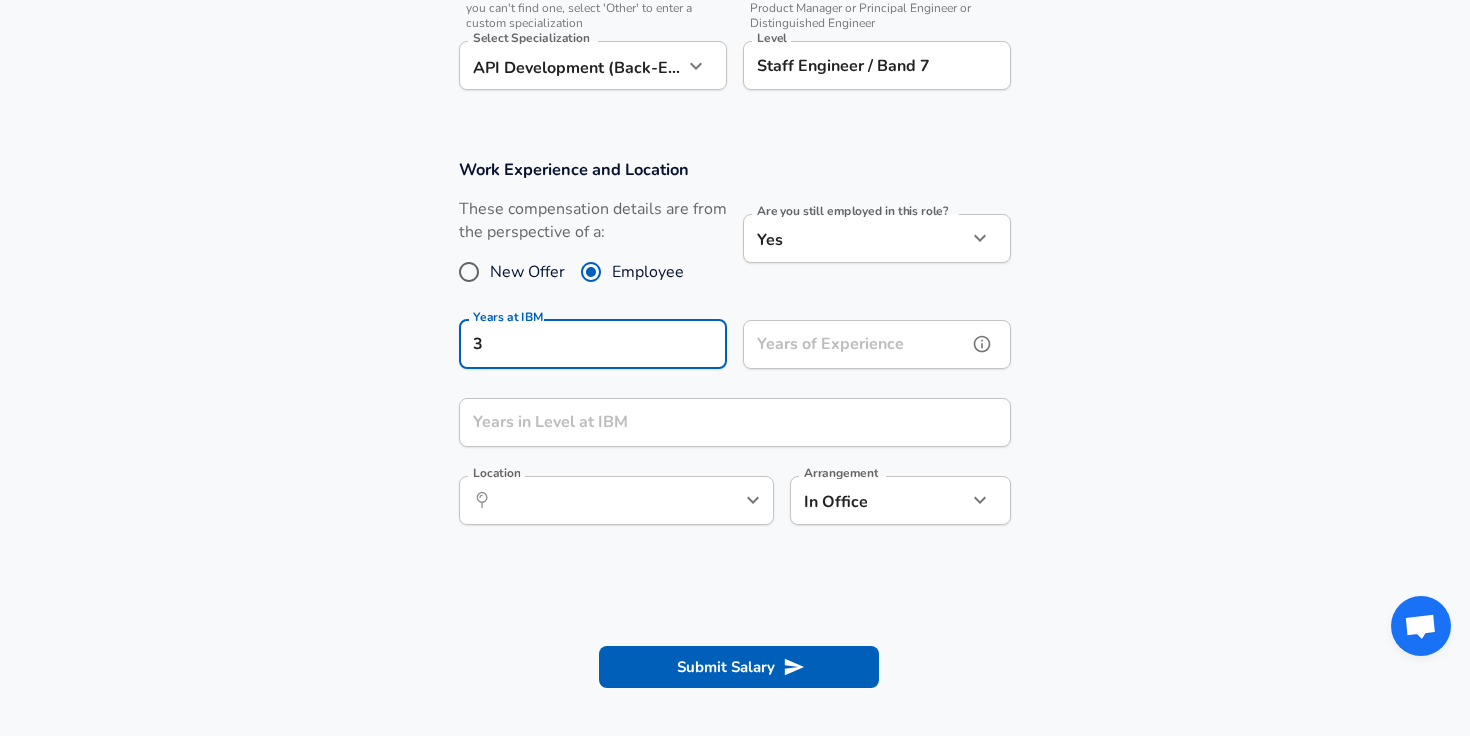 click on "Years of Experience" at bounding box center [855, 344] 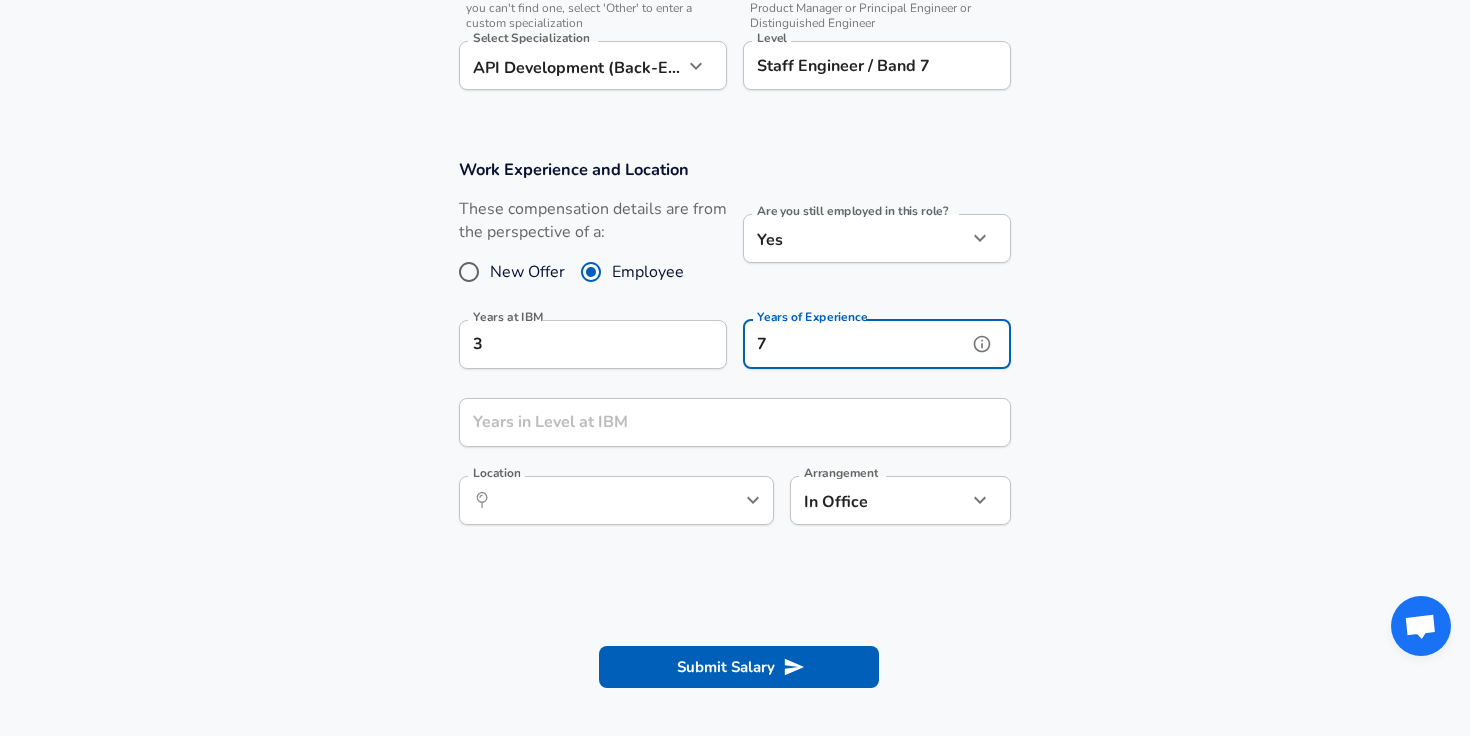 type on "7" 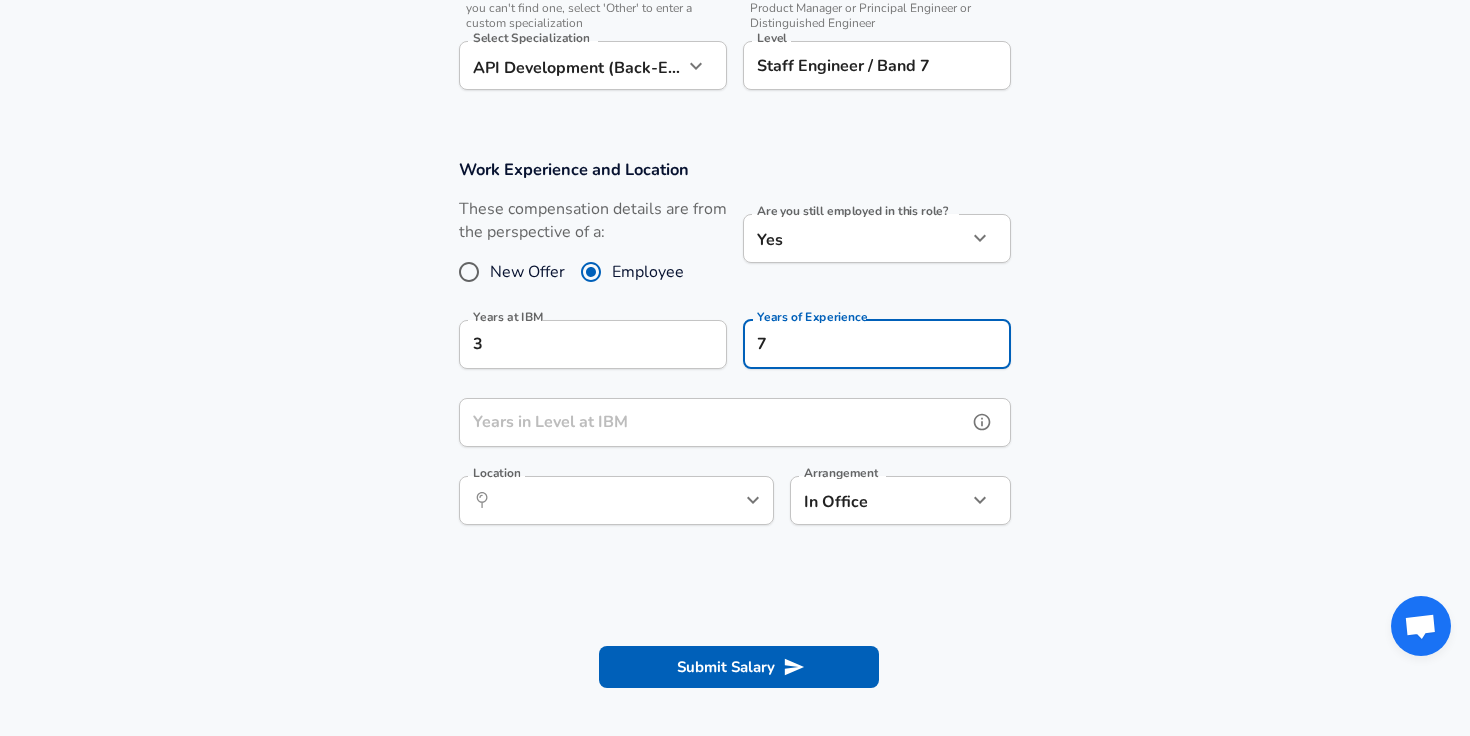 click on "Years in Level at IBM" at bounding box center [713, 422] 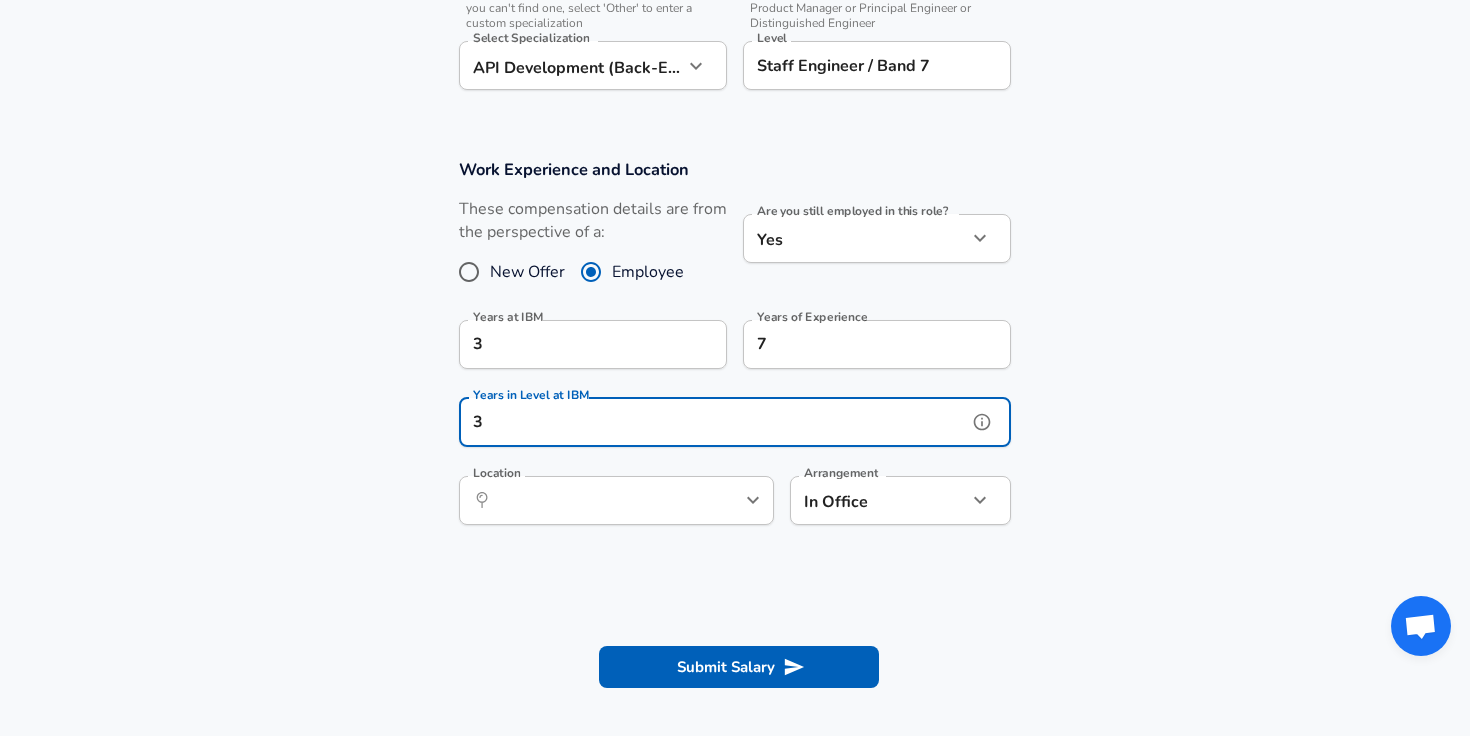 click at bounding box center (720, 500) 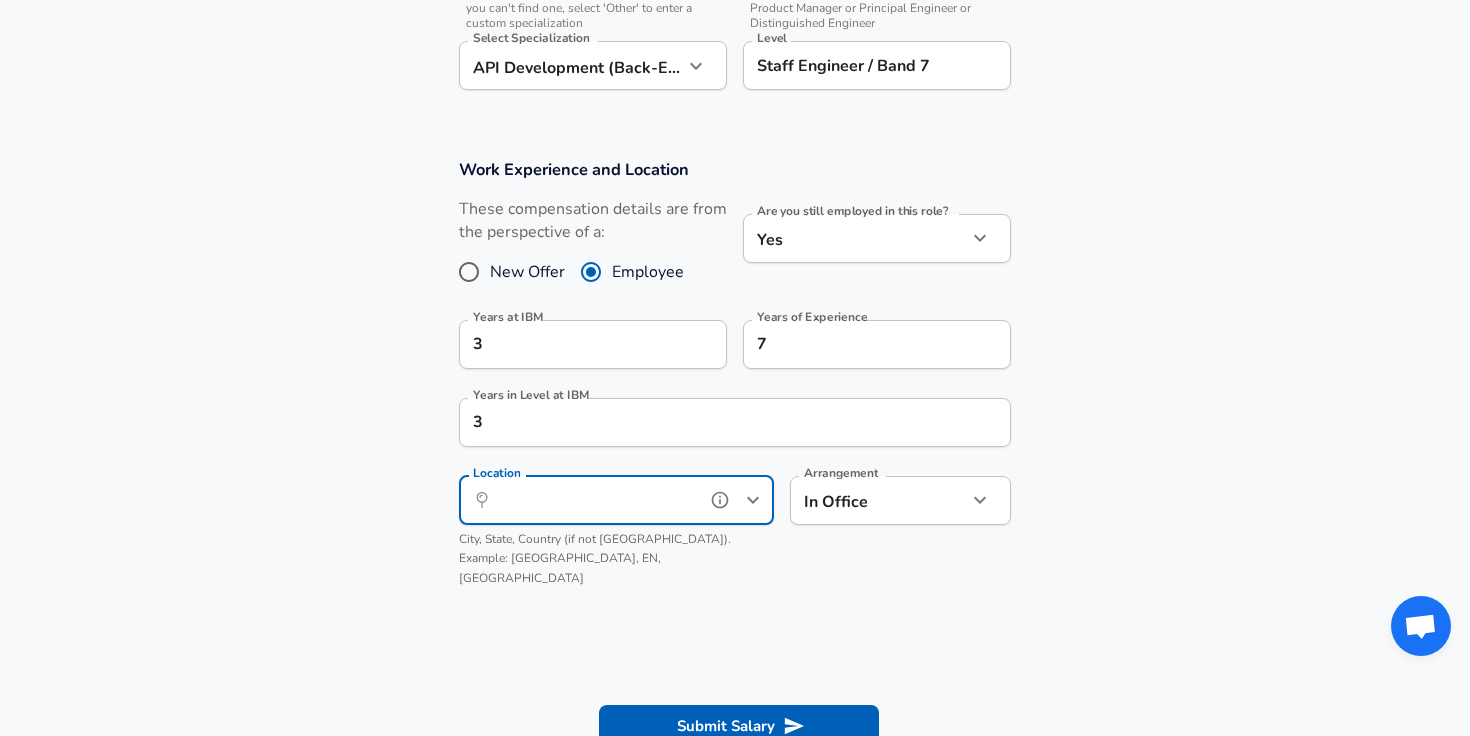 click on "Location" at bounding box center (594, 500) 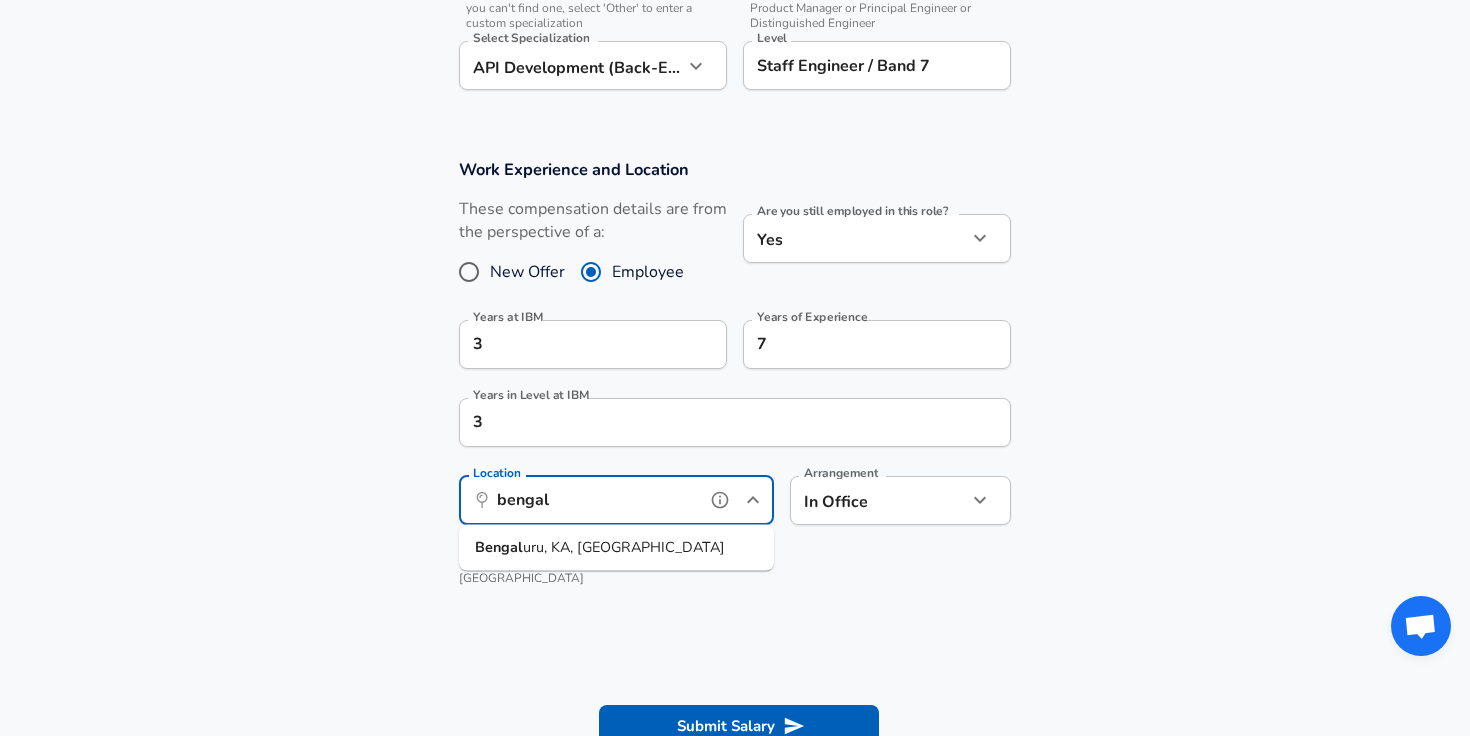 click on "uru, KA, [GEOGRAPHIC_DATA]" at bounding box center [624, 547] 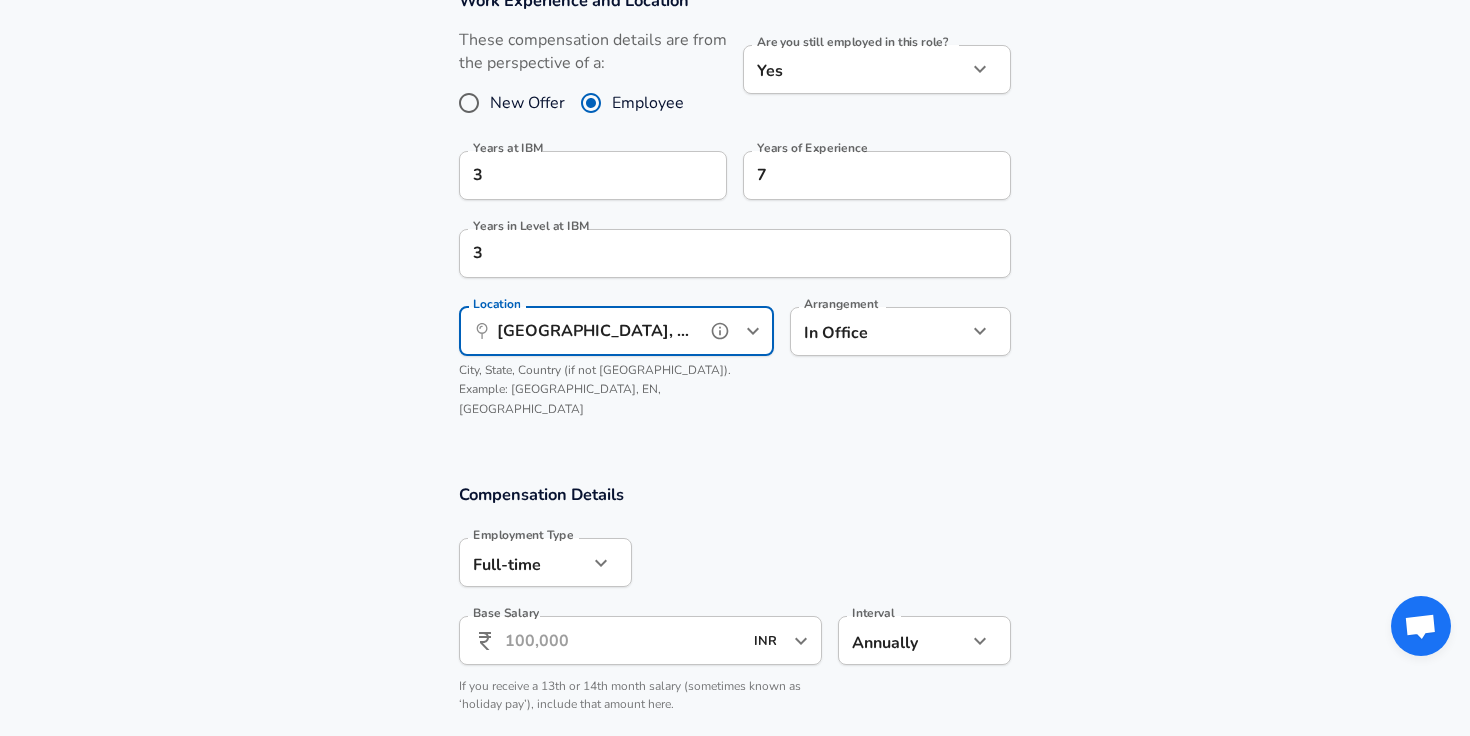 scroll, scrollTop: 930, scrollLeft: 0, axis: vertical 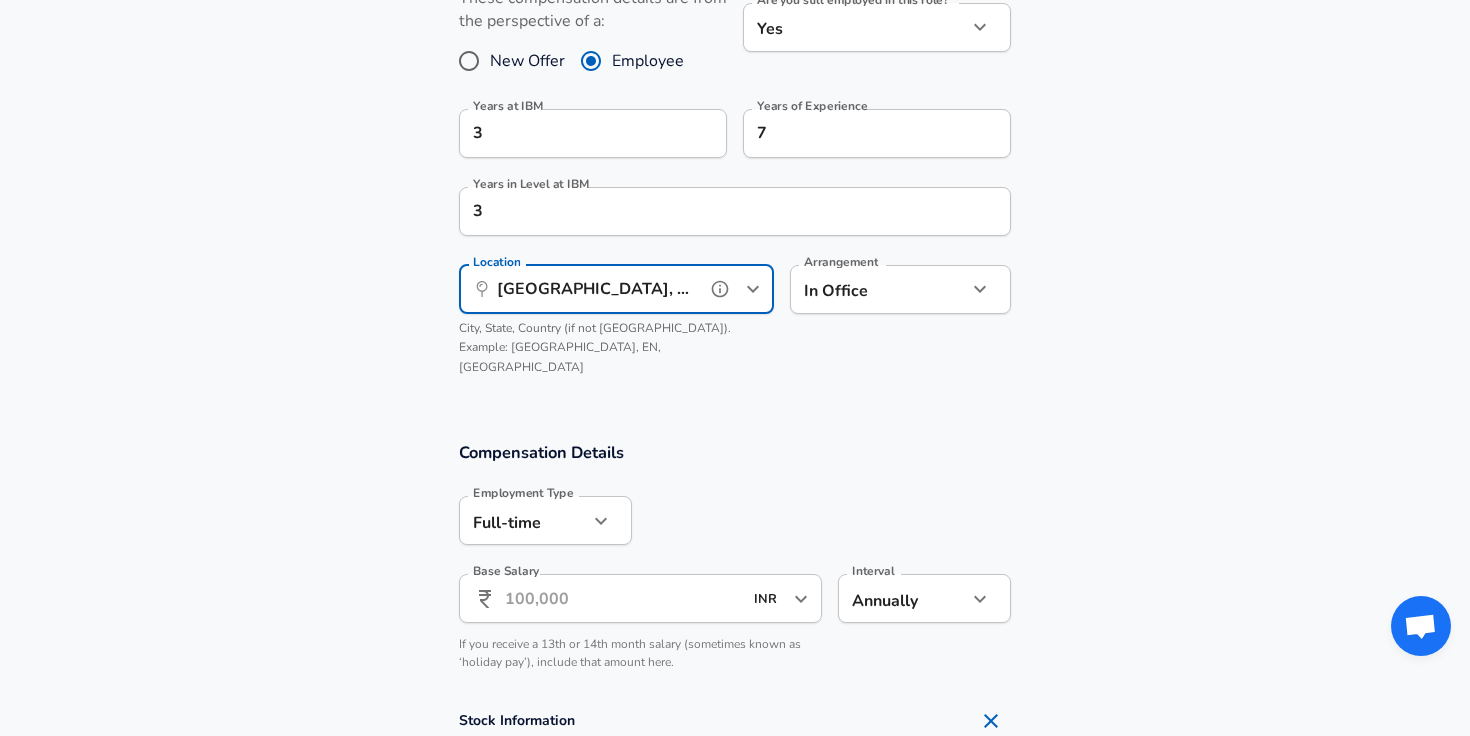 type on "[GEOGRAPHIC_DATA], [GEOGRAPHIC_DATA], [GEOGRAPHIC_DATA]" 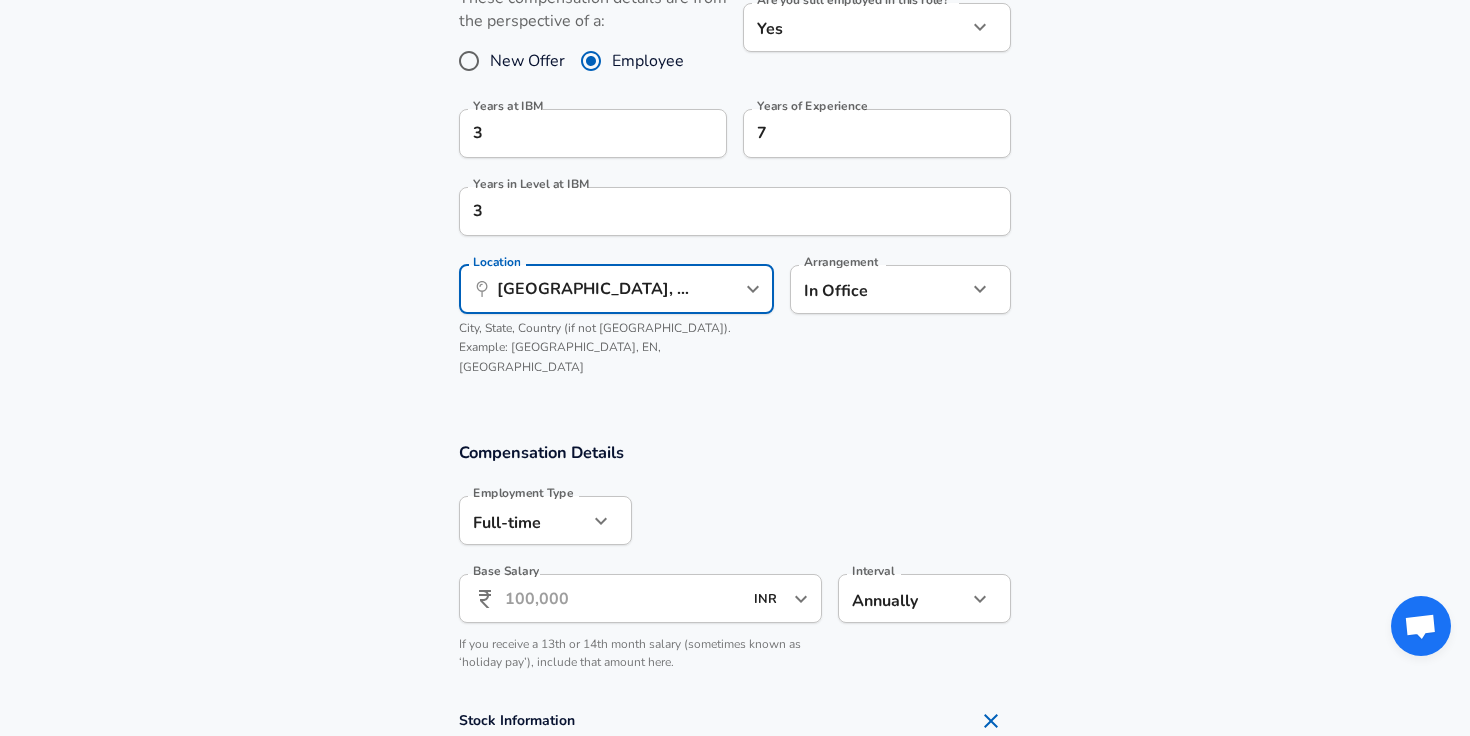click on "Restart Add Your Salary Upload your offer letter   to verify your submission Enhance Privacy and Anonymity No Automatically hides specific fields until there are enough submissions to safely display the full details.   More Details Based on your submission and the data points that we have already collected, we will automatically hide and anonymize specific fields if there aren't enough data points to remain sufficiently anonymous. Company & Title Information   Enter the company you received your offer from Company IBM Company   Select the title that closest resembles your official title. This should be similar to the title that was present on your offer letter. Title Software Engineer Title Job Family Software Engineer Job Family   Select a Specialization that best fits your role. If you can't find one, select 'Other' to enter a custom specialization Select Specialization API Development (Back-End) API Development (Back-End) Select Specialization   Level Staff Engineer / Band 7 Level New Offer Employee Yes 3" at bounding box center [735, -562] 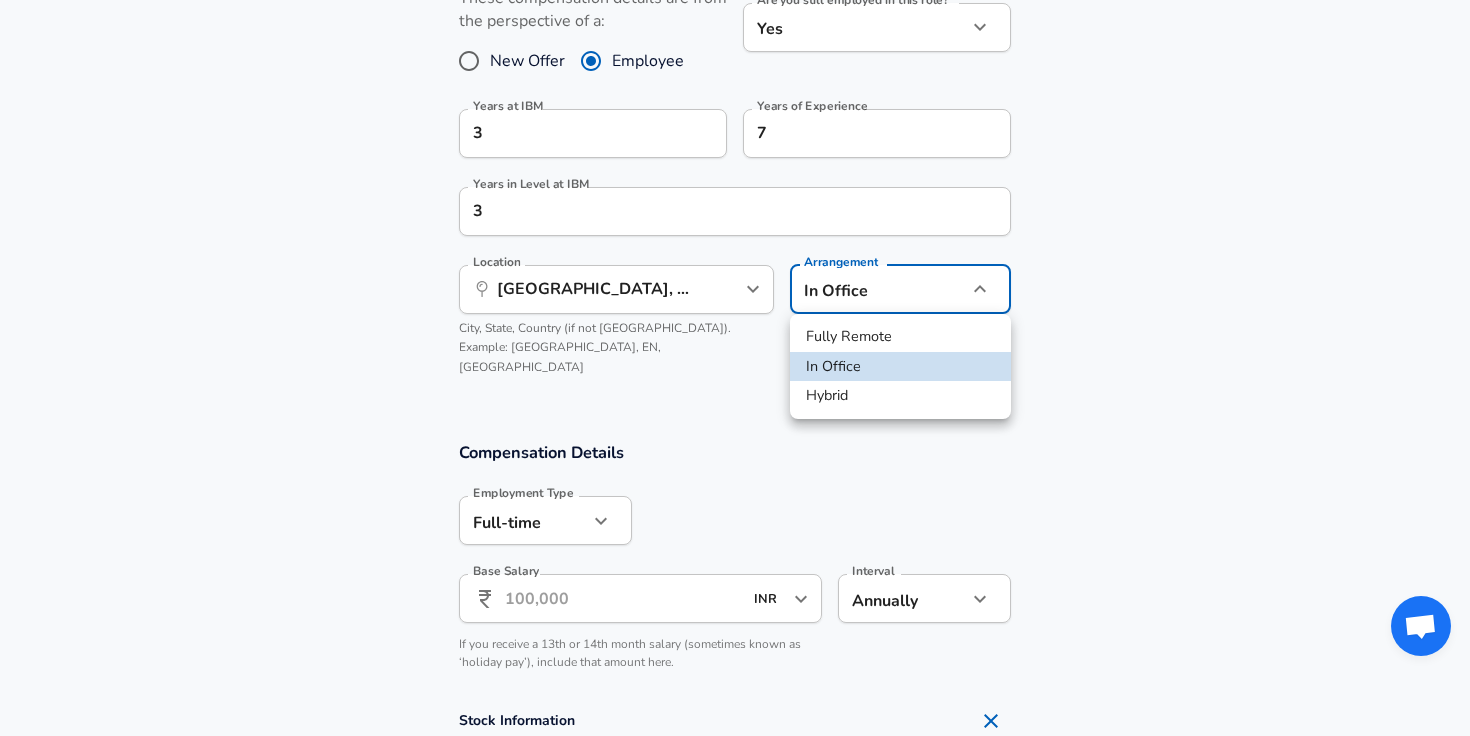 click on "Hybrid" at bounding box center [900, 396] 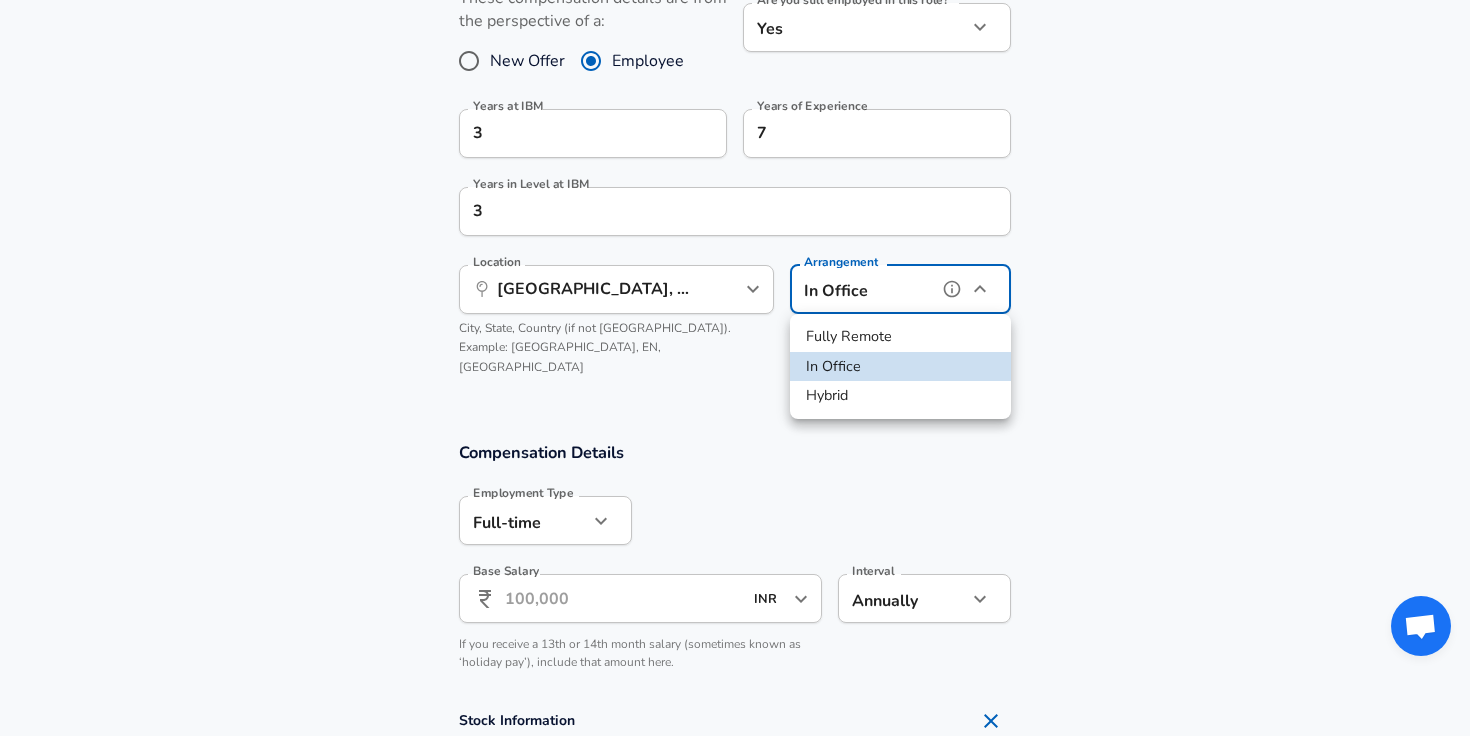 type on "hybrid" 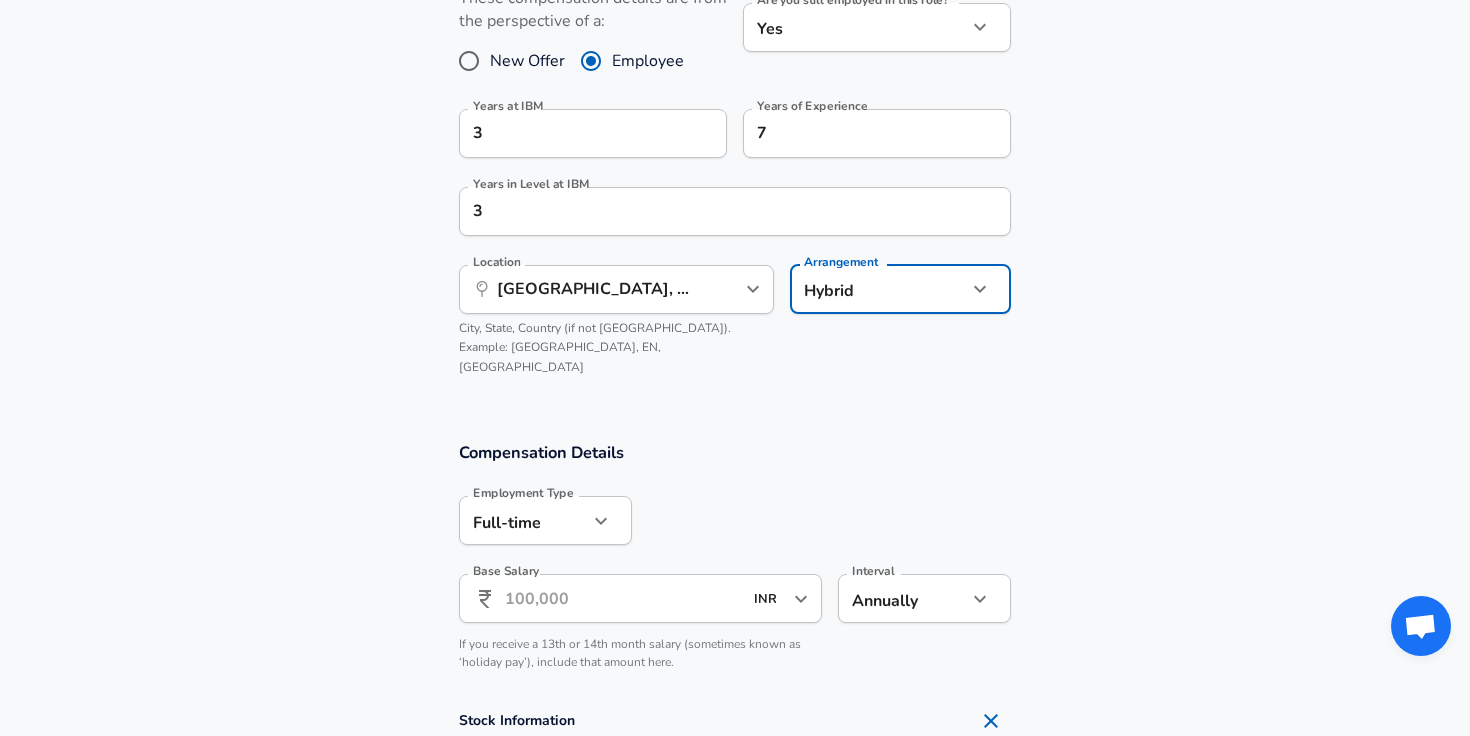 click on "Restart Add Your Salary Upload your offer letter   to verify your submission Enhance Privacy and Anonymity No Automatically hides specific fields until there are enough submissions to safely display the full details.   More Details Based on your submission and the data points that we have already collected, we will automatically hide and anonymize specific fields if there aren't enough data points to remain sufficiently anonymous. Company & Title Information   Enter the company you received your offer from Company IBM Company   Select the title that closest resembles your official title. This should be similar to the title that was present on your offer letter. Title Software Engineer Title Job Family Software Engineer Job Family   Select a Specialization that best fits your role. If you can't find one, select 'Other' to enter a custom specialization Select Specialization API Development (Back-End) API Development (Back-End) Select Specialization   Level Staff Engineer / Band 7 Level New Offer Employee Yes 3" at bounding box center (735, -562) 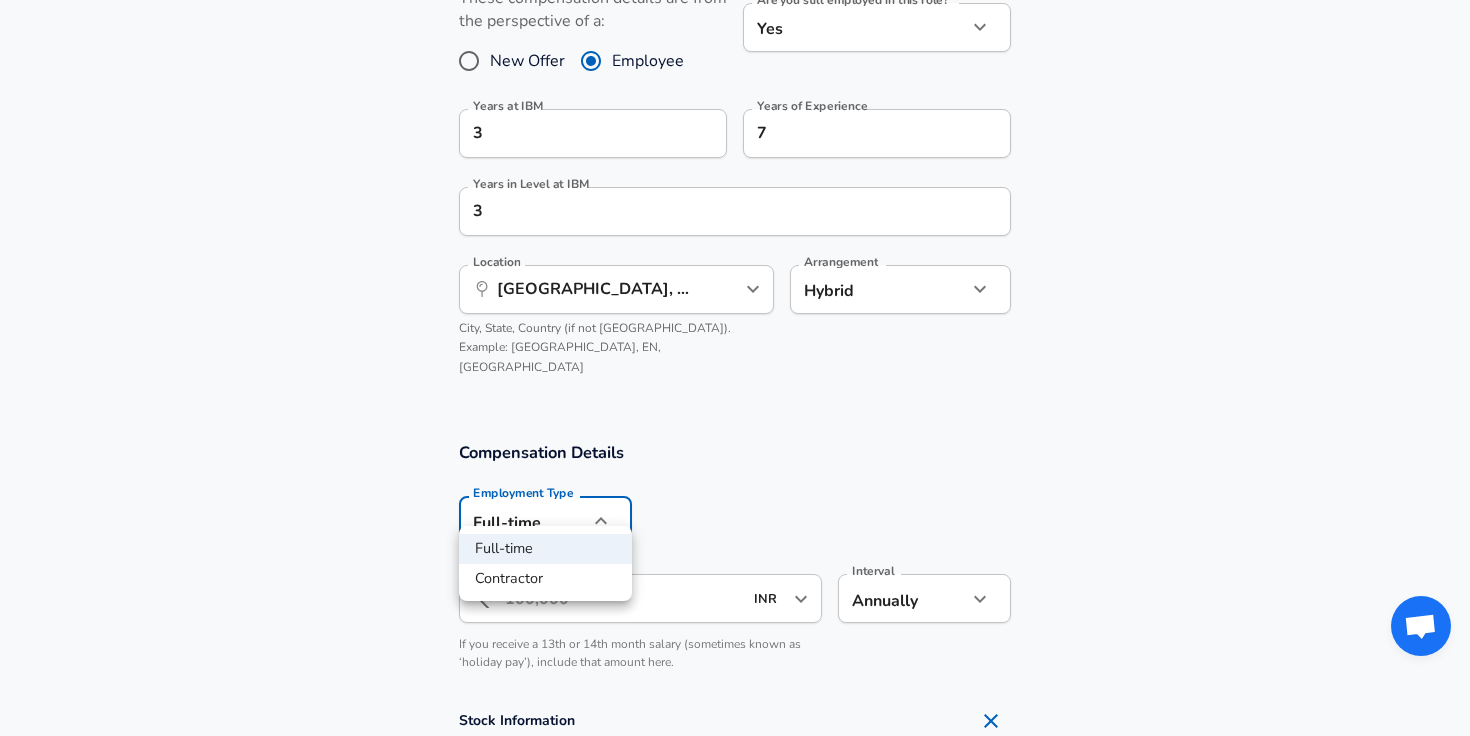 click at bounding box center [735, 368] 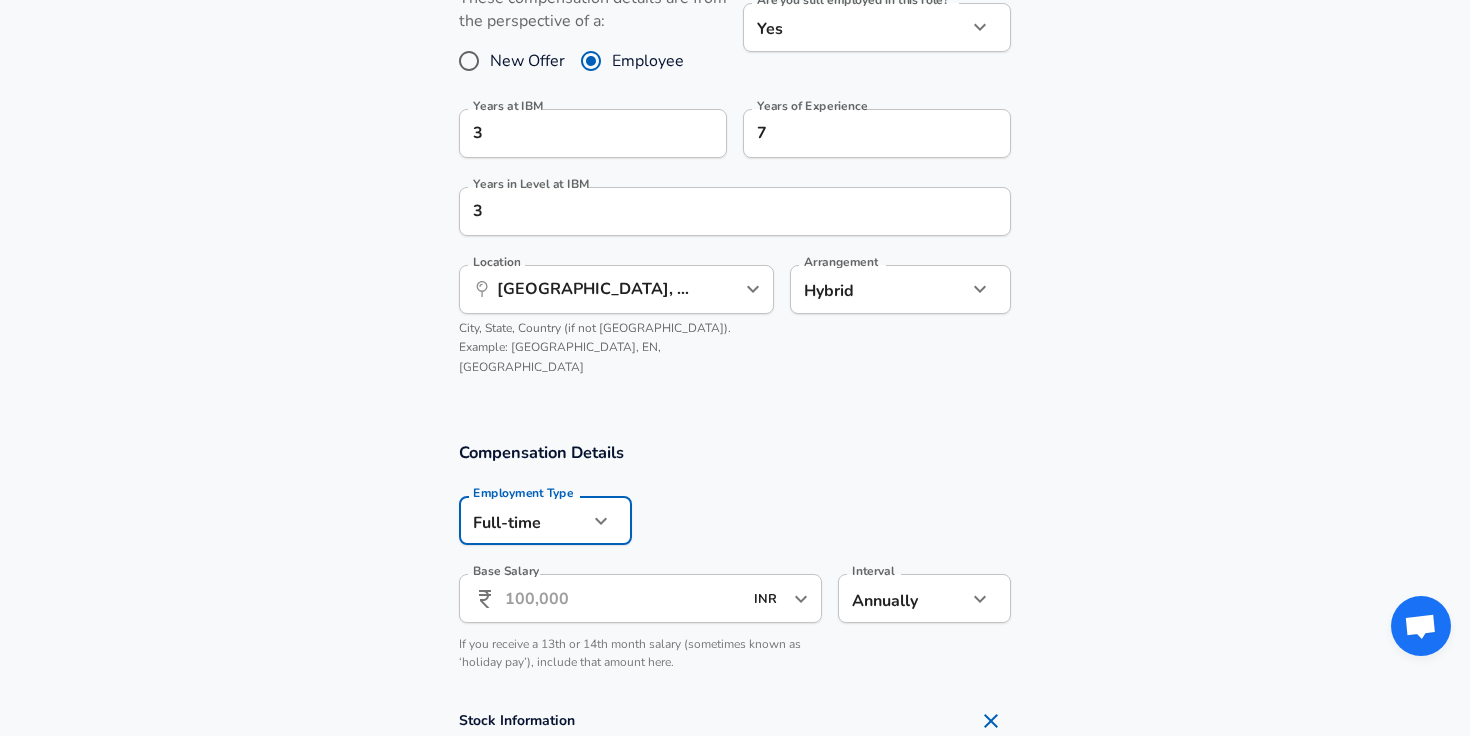 click on "Base Salary" at bounding box center [623, 598] 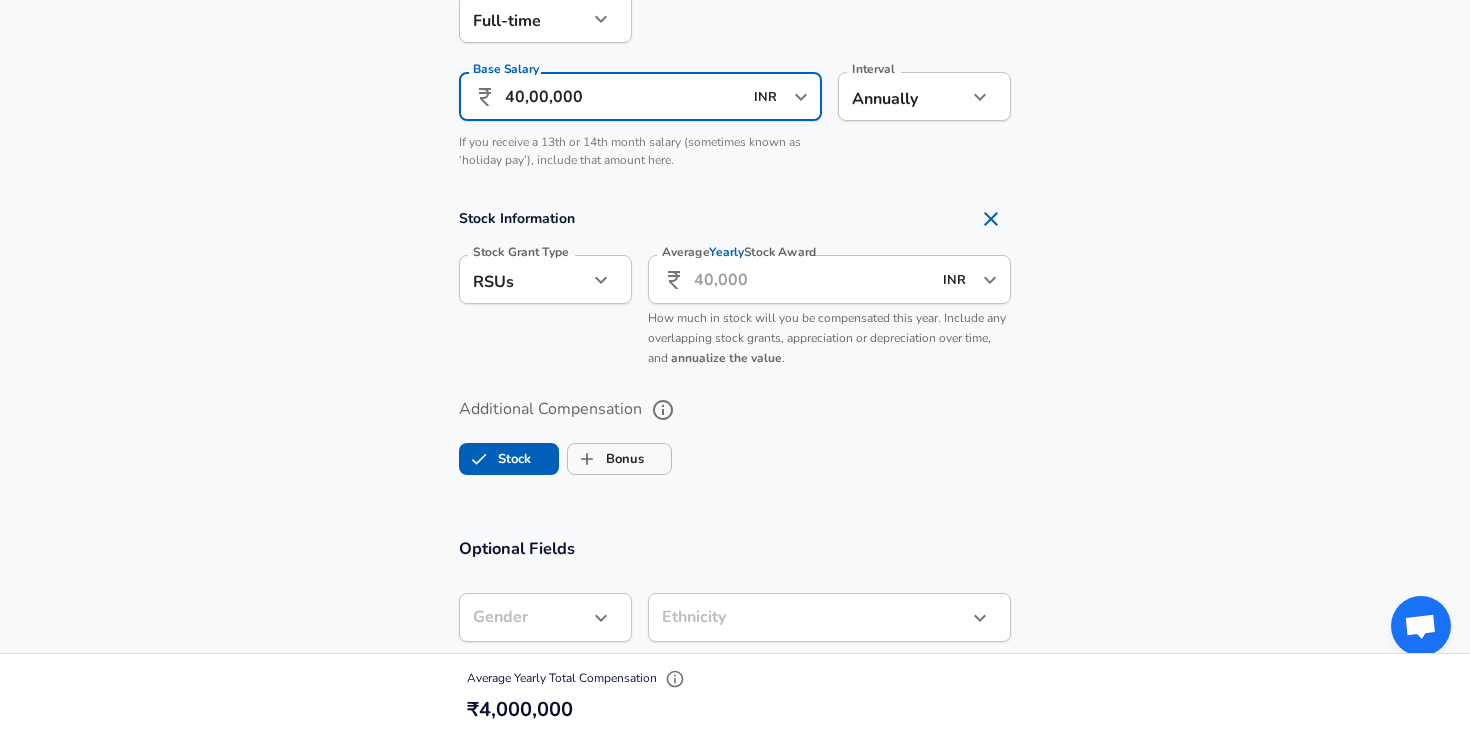 scroll, scrollTop: 1427, scrollLeft: 0, axis: vertical 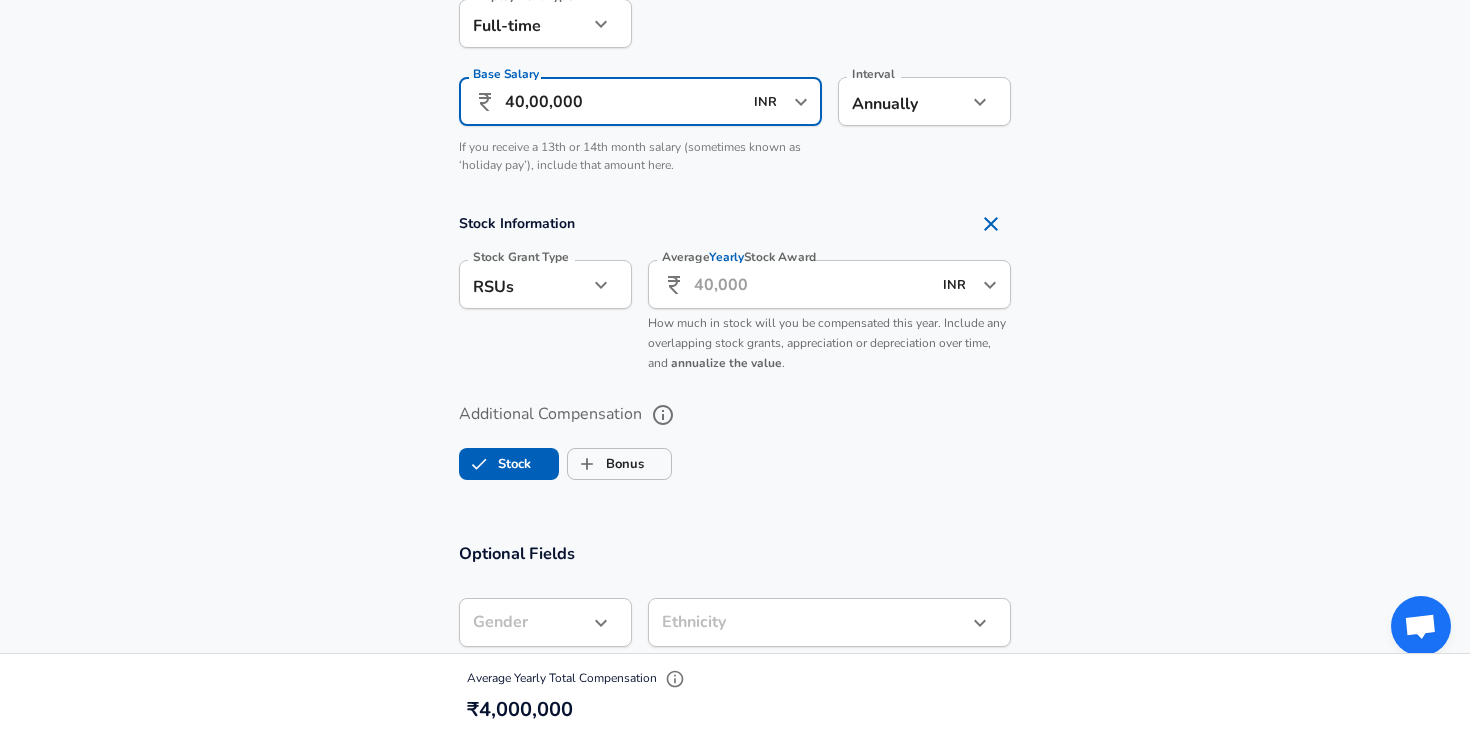 type on "40,00,000" 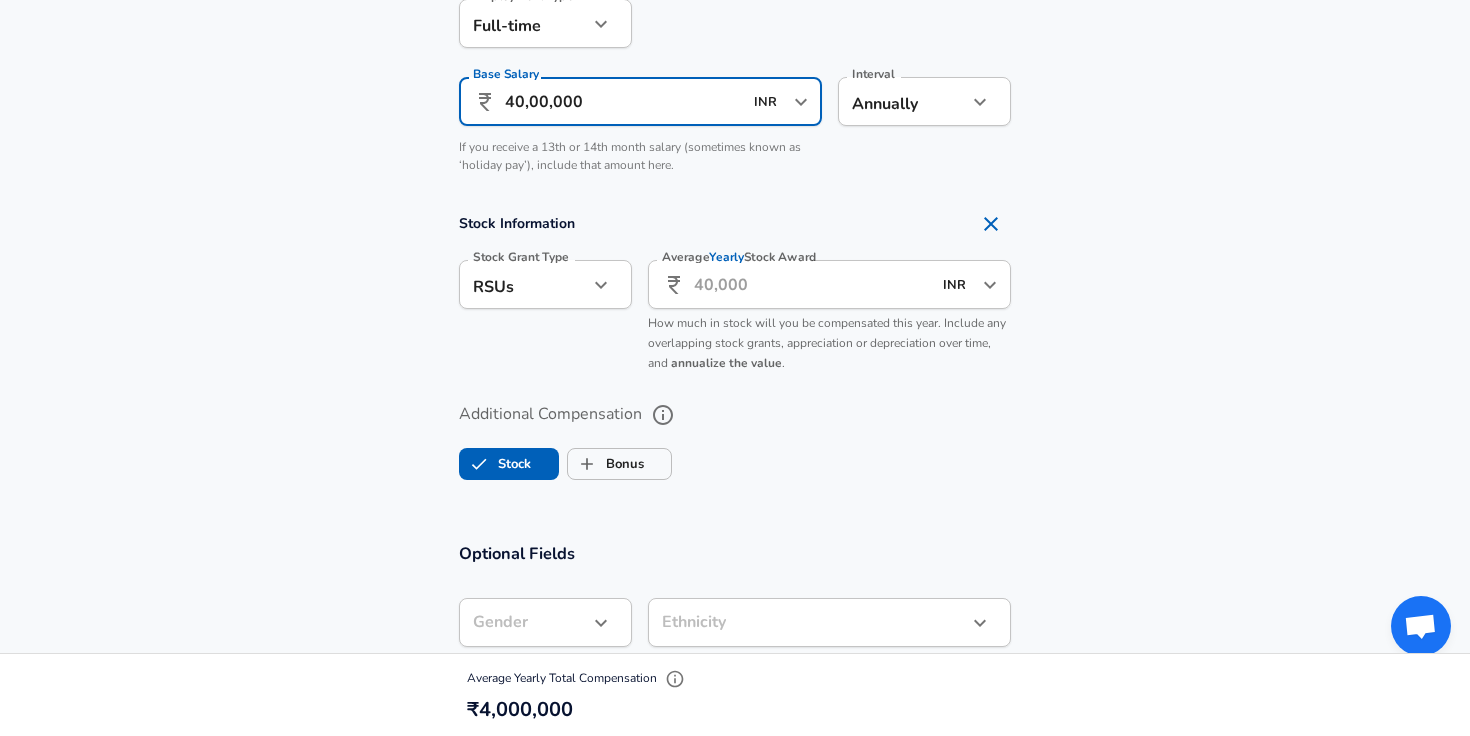 click 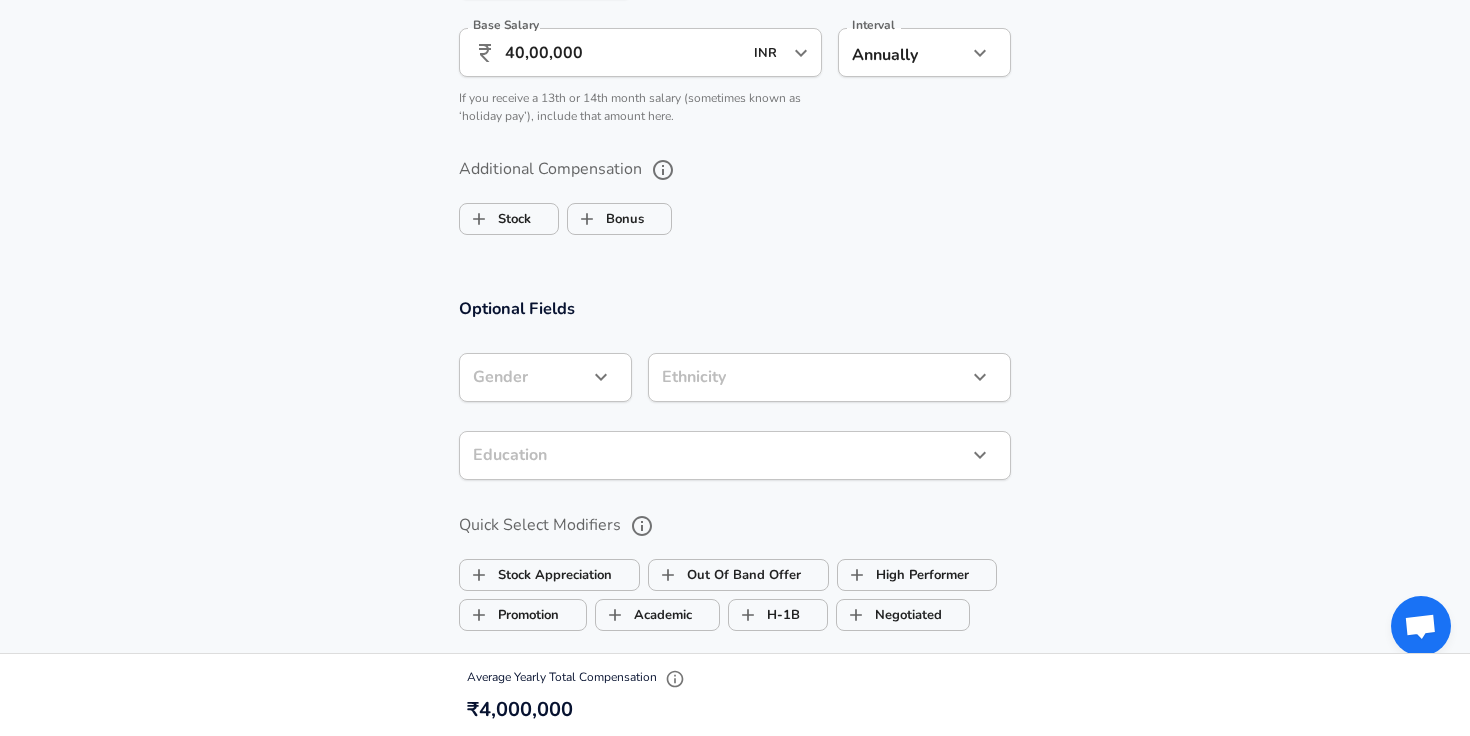scroll, scrollTop: 1485, scrollLeft: 0, axis: vertical 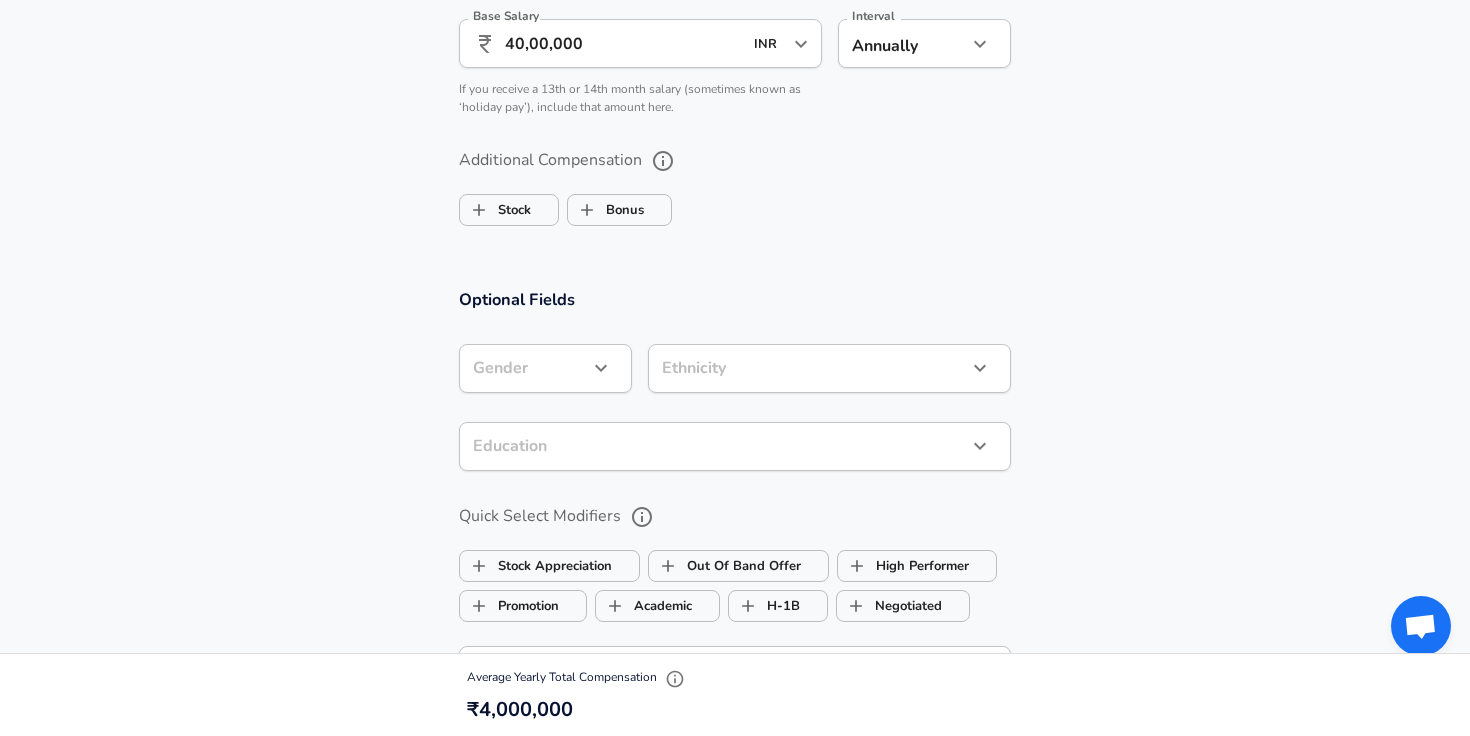 click on "Restart Add Your Salary Upload your offer letter   to verify your submission Enhance Privacy and Anonymity No Automatically hides specific fields until there are enough submissions to safely display the full details.   More Details Based on your submission and the data points that we have already collected, we will automatically hide and anonymize specific fields if there aren't enough data points to remain sufficiently anonymous. Company & Title Information   Enter the company you received your offer from Company IBM Company   Select the title that closest resembles your official title. This should be similar to the title that was present on your offer letter. Title Software Engineer Title Job Family Software Engineer Job Family   Select a Specialization that best fits your role. If you can't find one, select 'Other' to enter a custom specialization Select Specialization API Development (Back-End) API Development (Back-End) Select Specialization   Level Staff Engineer / Band 7 Level New Offer Employee Yes 3" at bounding box center [735, -1117] 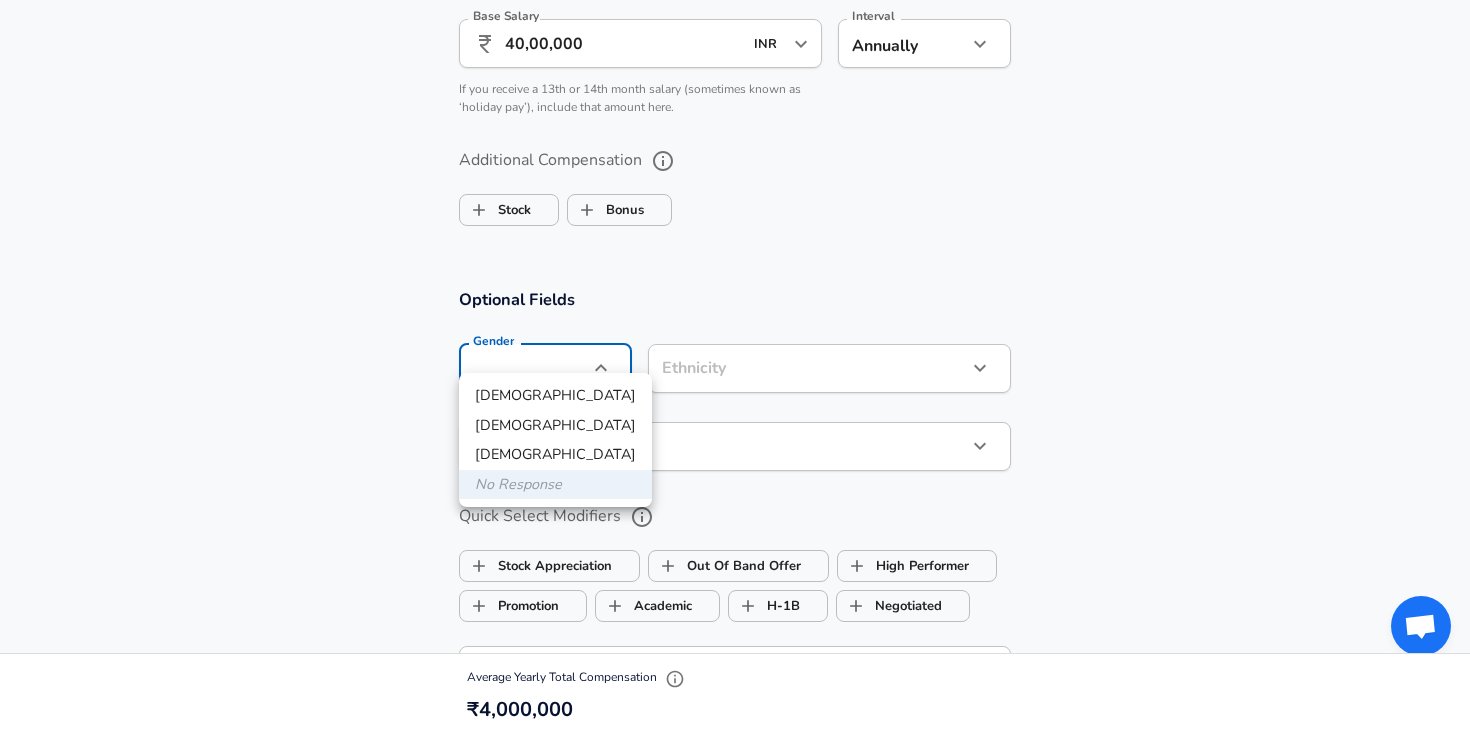 click on "[DEMOGRAPHIC_DATA]" at bounding box center (555, 396) 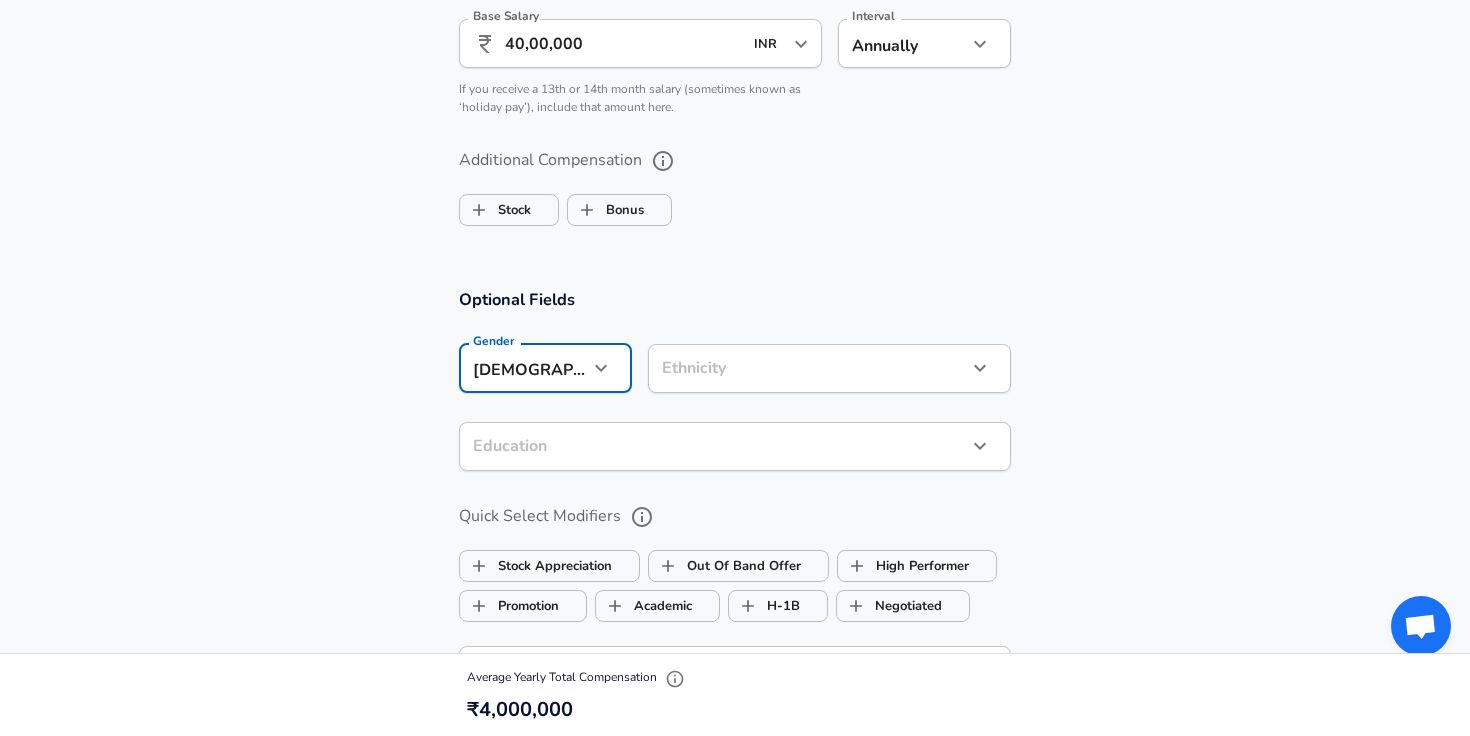 click on "Restart Add Your Salary Upload your offer letter   to verify your submission Enhance Privacy and Anonymity No Automatically hides specific fields until there are enough submissions to safely display the full details.   More Details Based on your submission and the data points that we have already collected, we will automatically hide and anonymize specific fields if there aren't enough data points to remain sufficiently anonymous. Company & Title Information   Enter the company you received your offer from Company IBM Company   Select the title that closest resembles your official title. This should be similar to the title that was present on your offer letter. Title Software Engineer Title Job Family Software Engineer Job Family   Select a Specialization that best fits your role. If you can't find one, select 'Other' to enter a custom specialization Select Specialization API Development (Back-End) API Development (Back-End) Select Specialization   Level Staff Engineer / Band 7 Level New Offer Employee Yes 3" at bounding box center (735, -1117) 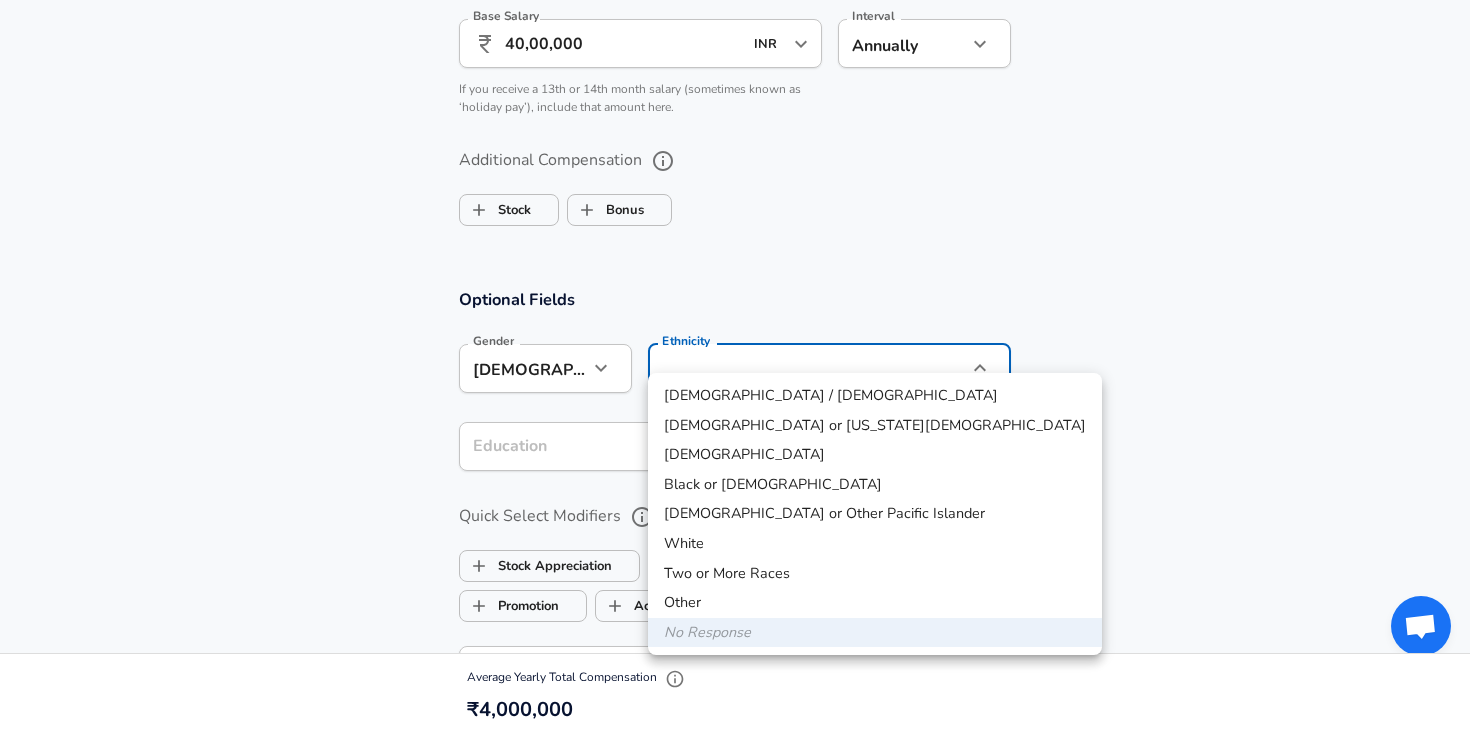 click at bounding box center (735, 368) 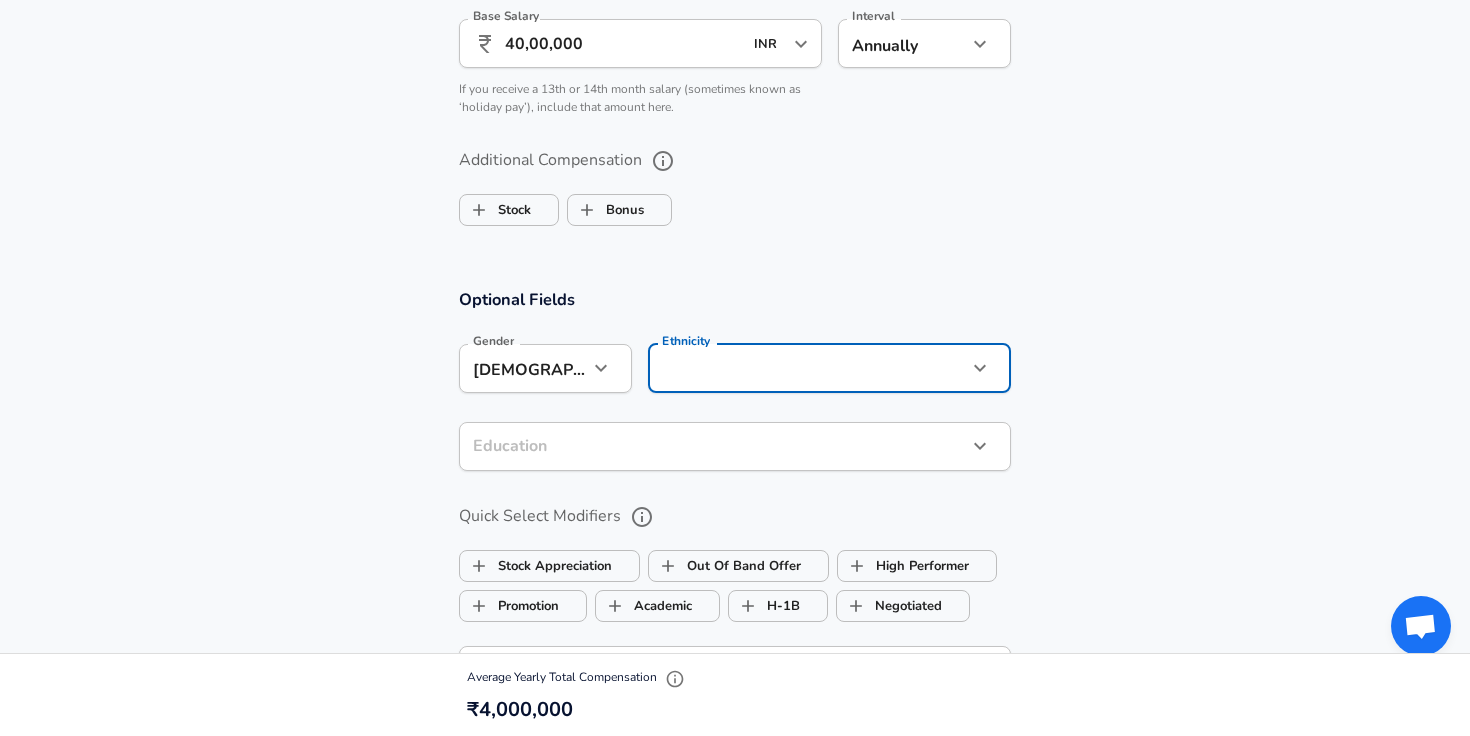 click on "Restart Add Your Salary Upload your offer letter   to verify your submission Enhance Privacy and Anonymity No Automatically hides specific fields until there are enough submissions to safely display the full details.   More Details Based on your submission and the data points that we have already collected, we will automatically hide and anonymize specific fields if there aren't enough data points to remain sufficiently anonymous. Company & Title Information   Enter the company you received your offer from Company IBM Company   Select the title that closest resembles your official title. This should be similar to the title that was present on your offer letter. Title Software Engineer Title Job Family Software Engineer Job Family   Select a Specialization that best fits your role. If you can't find one, select 'Other' to enter a custom specialization Select Specialization API Development (Back-End) API Development (Back-End) Select Specialization   Level Staff Engineer / Band 7 Level New Offer Employee Yes 3" at bounding box center (735, -1117) 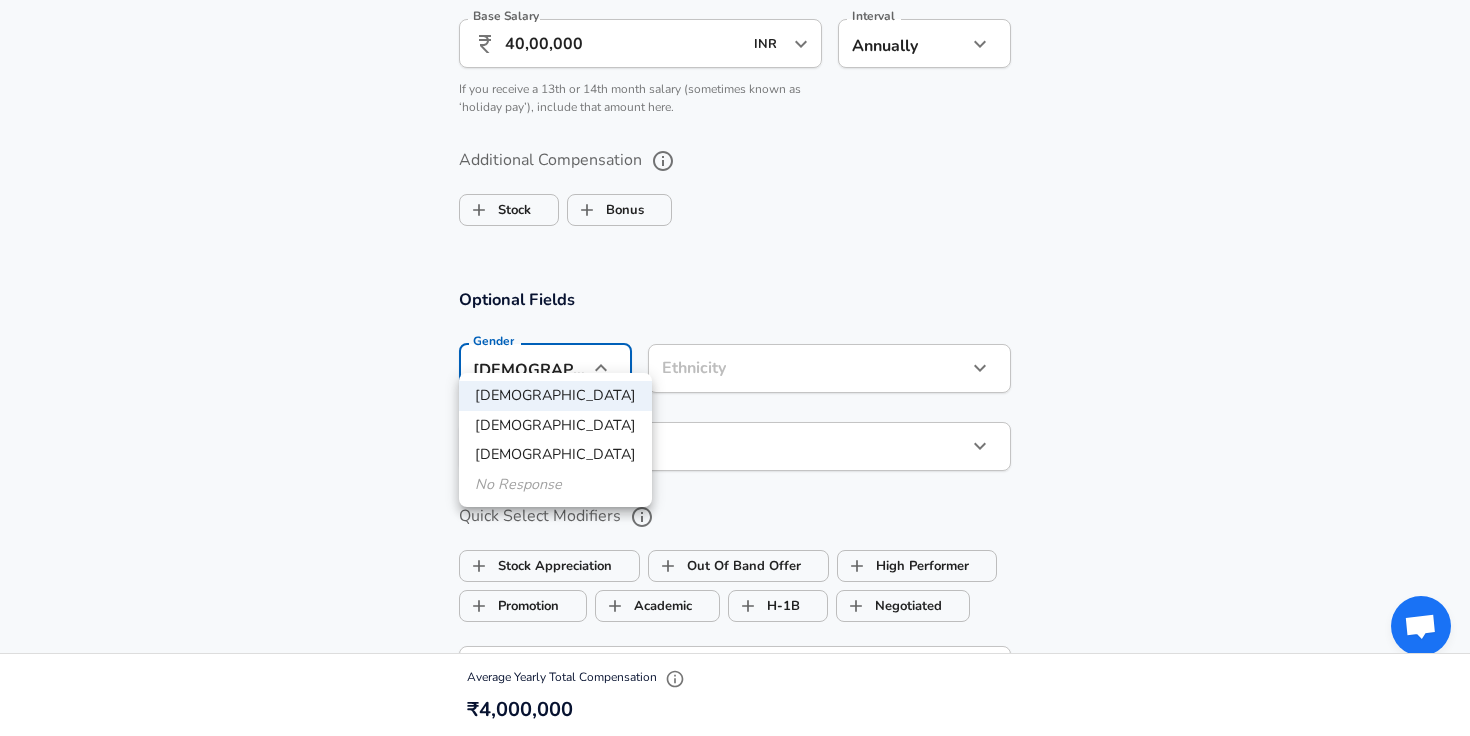click on "No Response" at bounding box center (555, 485) 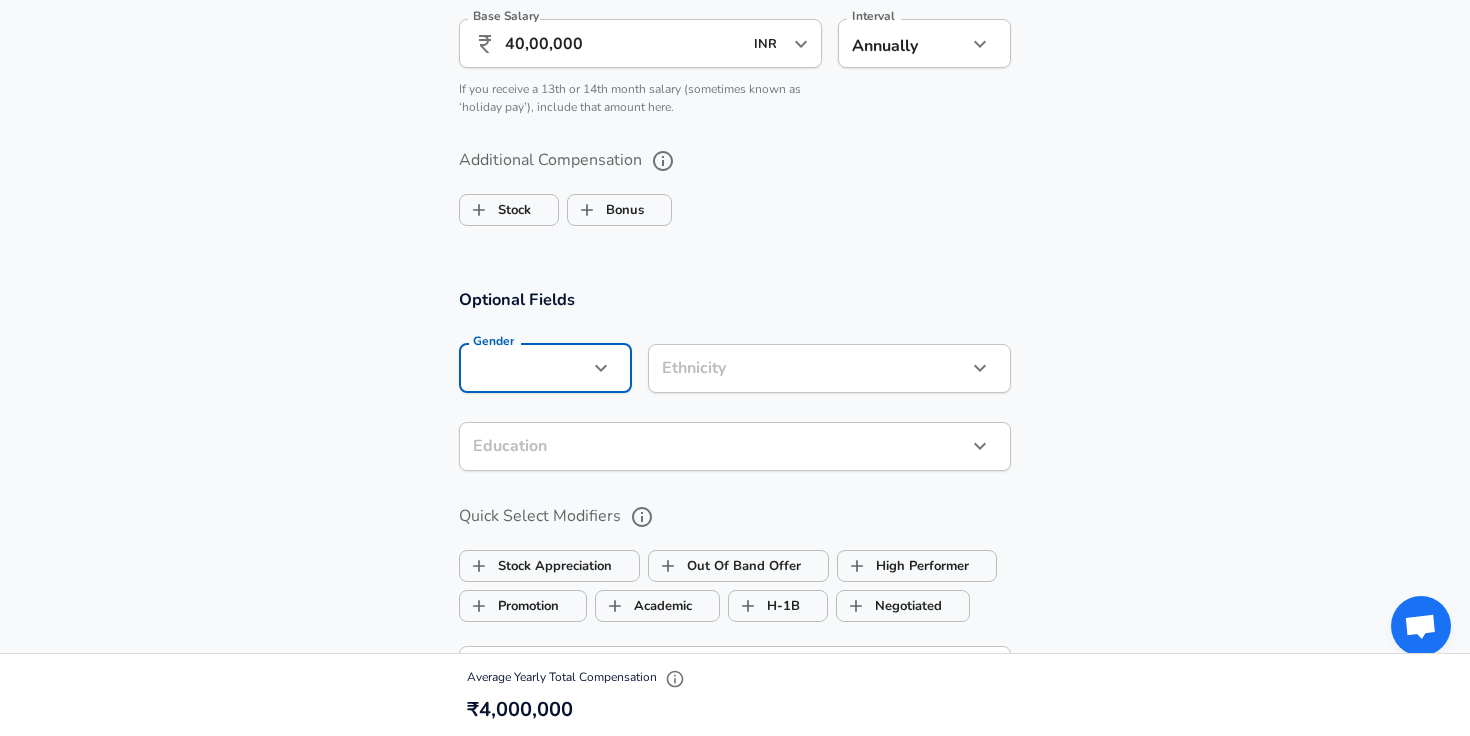 click on "Optional Fields Gender ​ Gender Ethnicity ​ Ethnicity Education ​ Education Quick Select Modifiers   Stock Appreciation Out Of Band Offer High Performer Promotion Academic H-1B Negotiated Additional Details x Additional Details 0 /500 characters Email Address Email Address   Providing an email allows for editing or removal of your submission. We may also reach out if we have any questions. Your email will not be published." at bounding box center [735, 614] 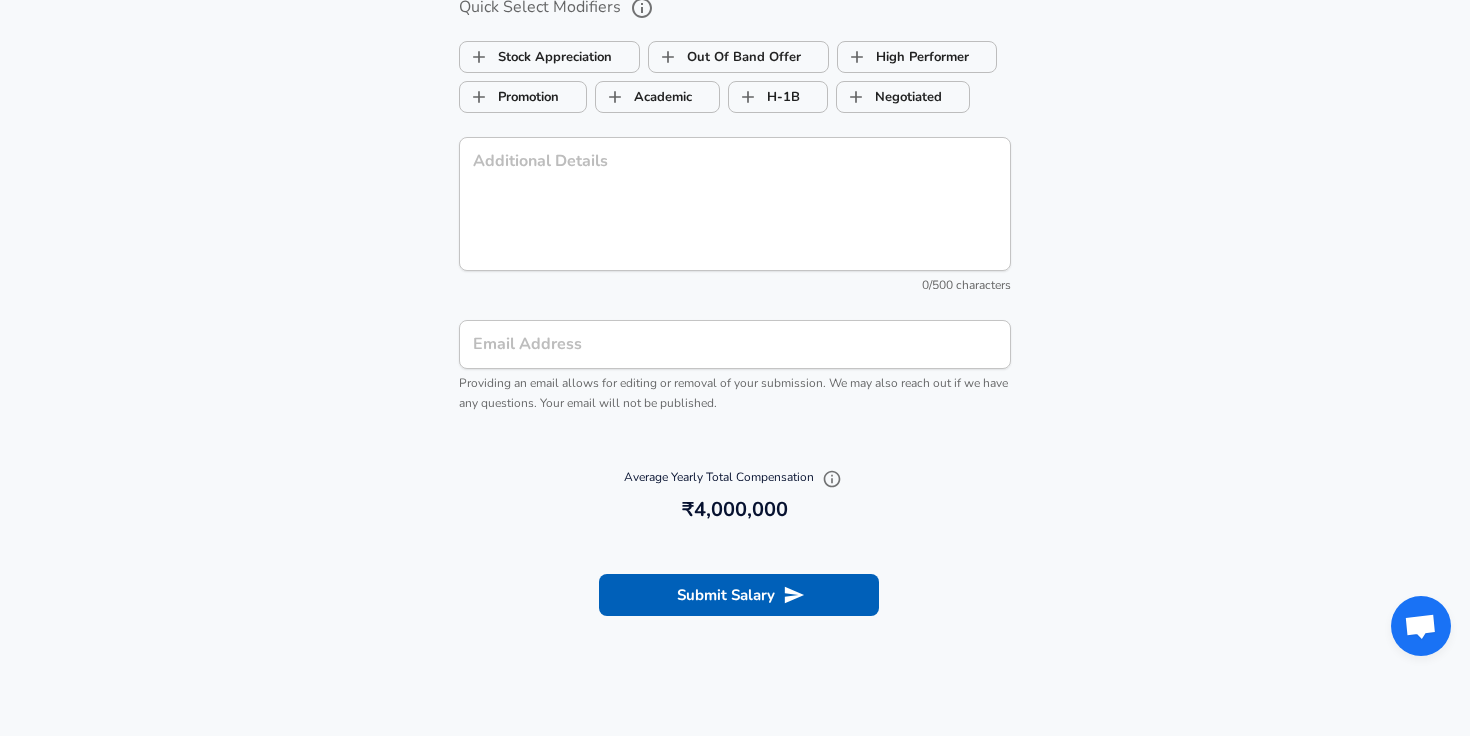 scroll, scrollTop: 1995, scrollLeft: 0, axis: vertical 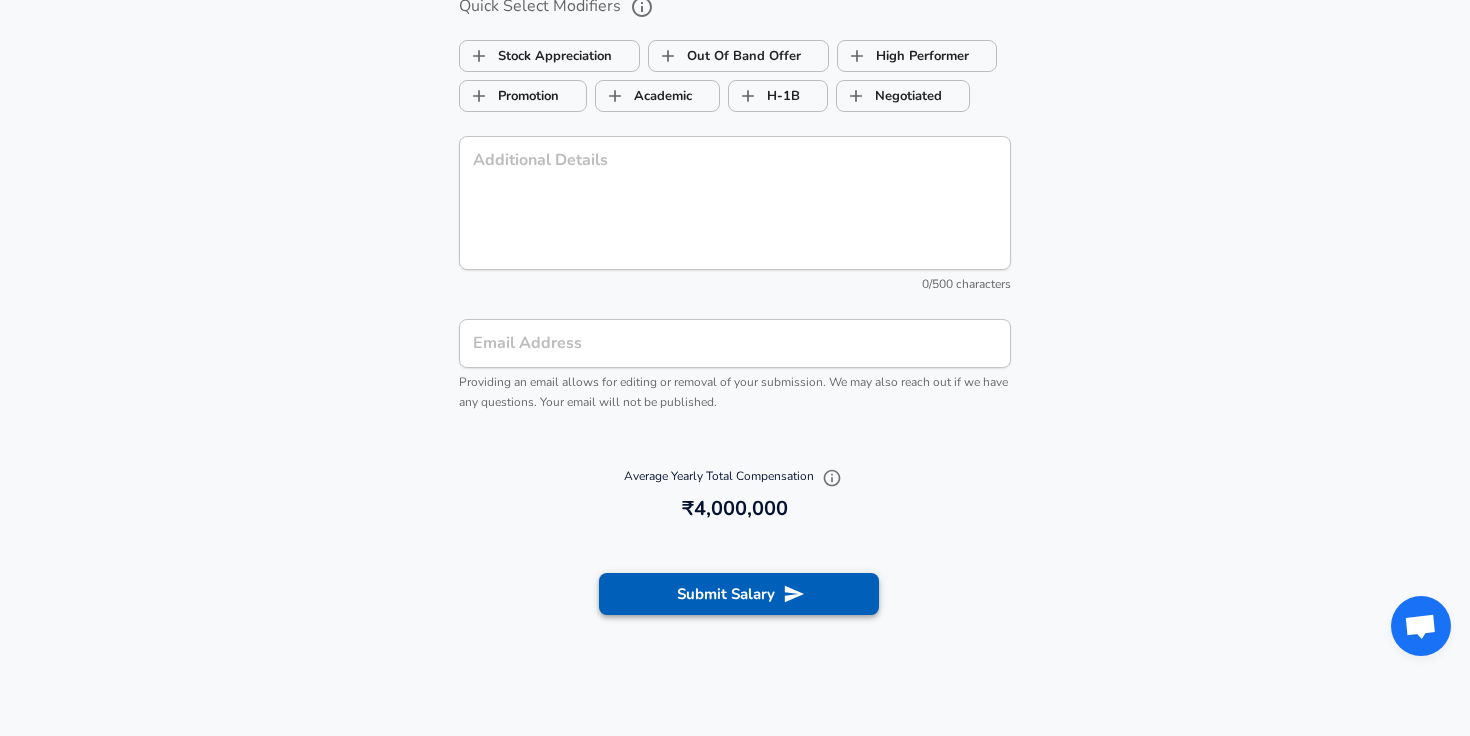 click 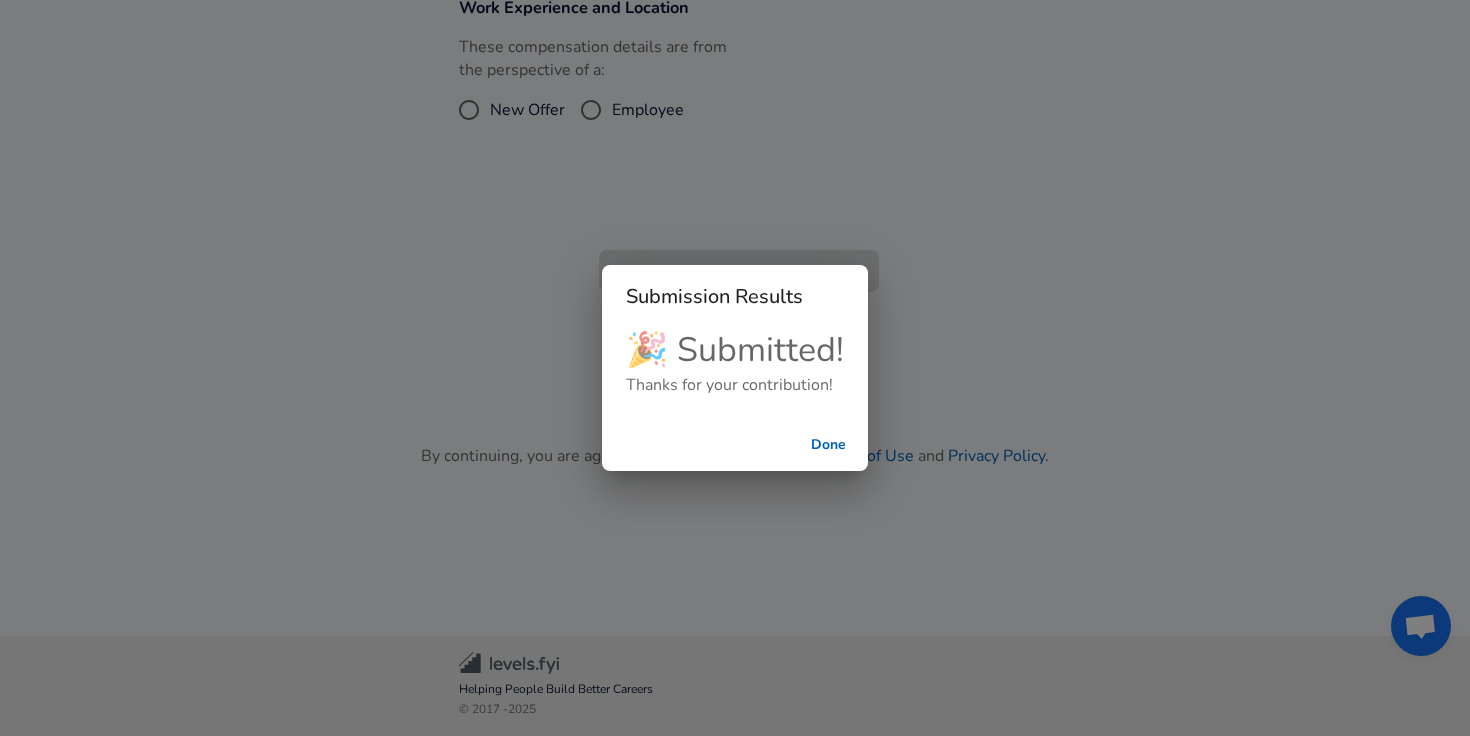scroll, scrollTop: 485, scrollLeft: 0, axis: vertical 